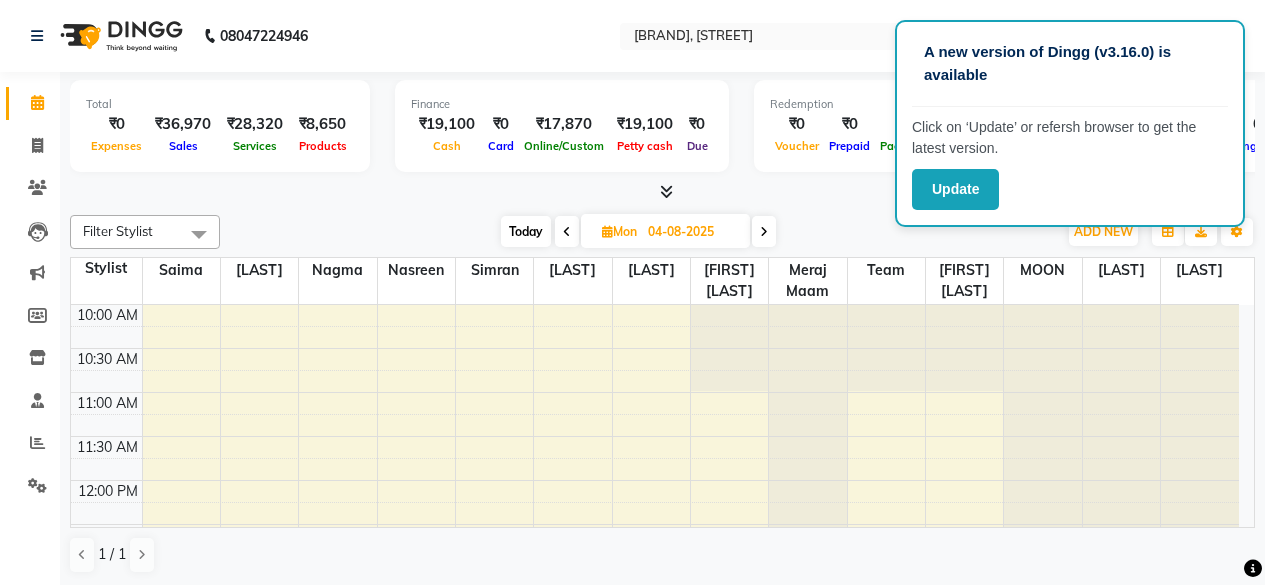scroll, scrollTop: 0, scrollLeft: 0, axis: both 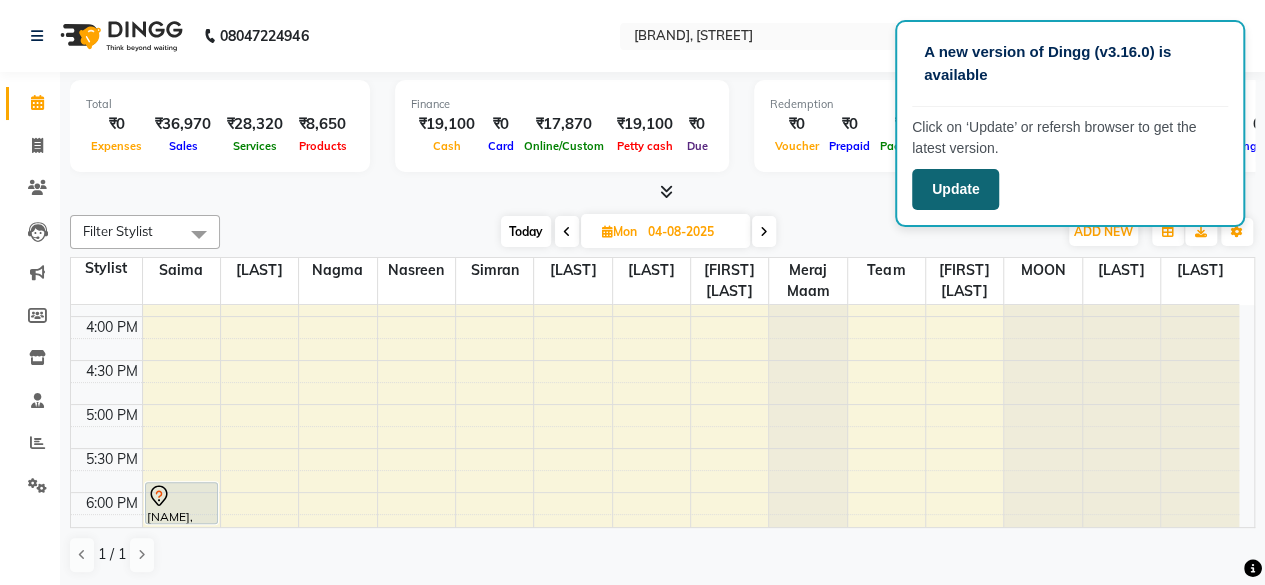 click on "Update" 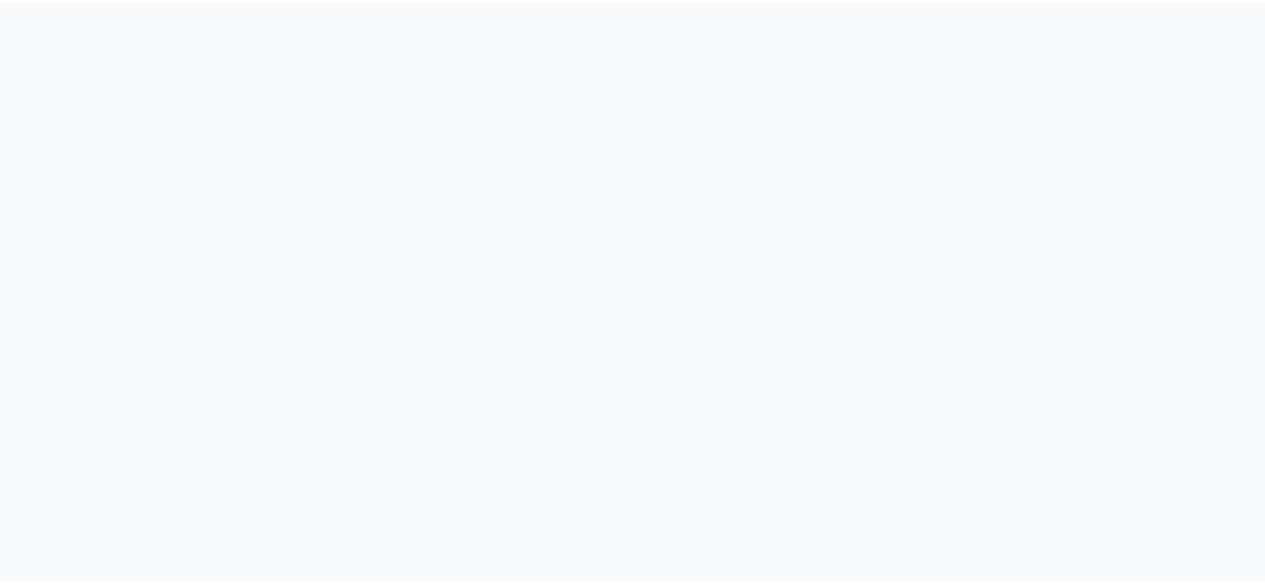 scroll, scrollTop: 0, scrollLeft: 0, axis: both 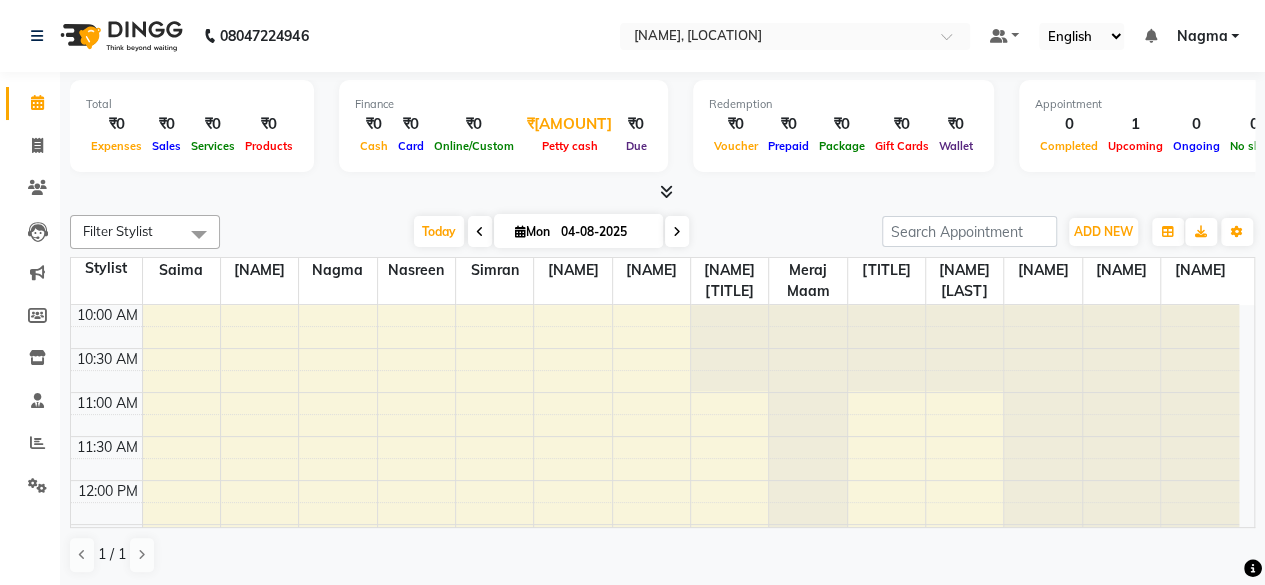 click on "₹[AMOUNT]" at bounding box center (569, 124) 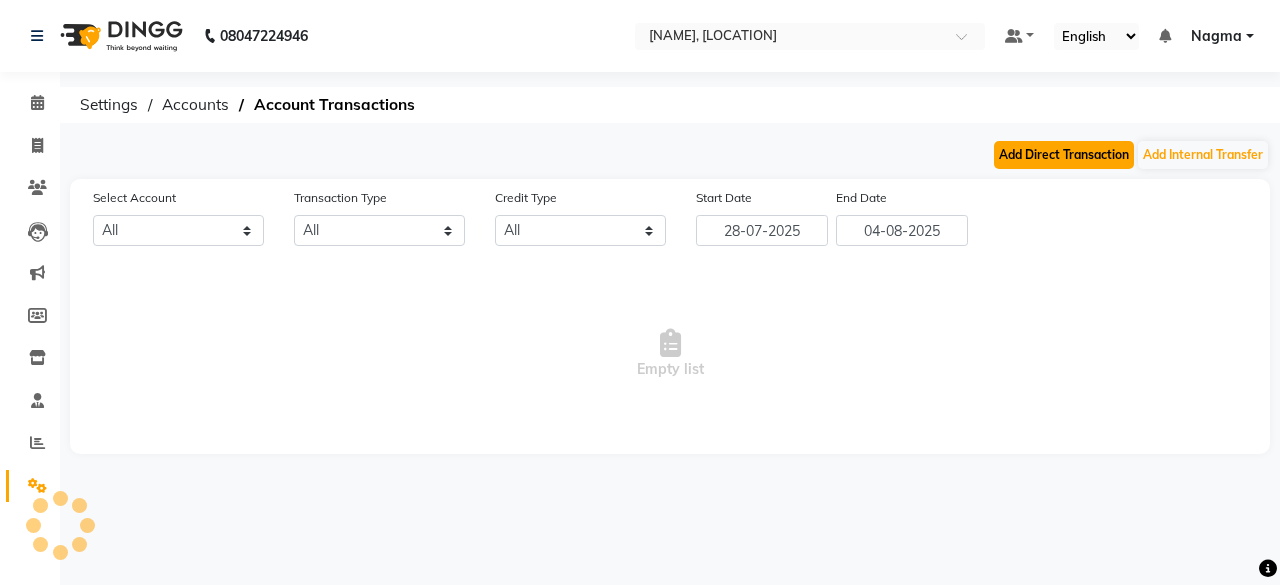 select on "2940" 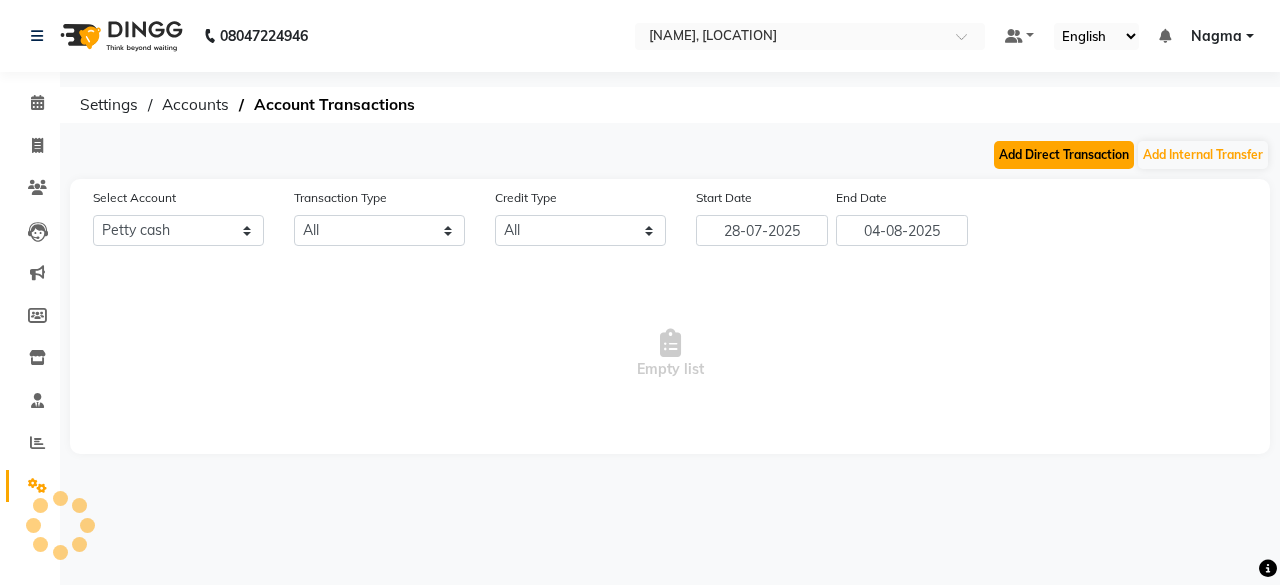 click on "Add Direct Transaction" 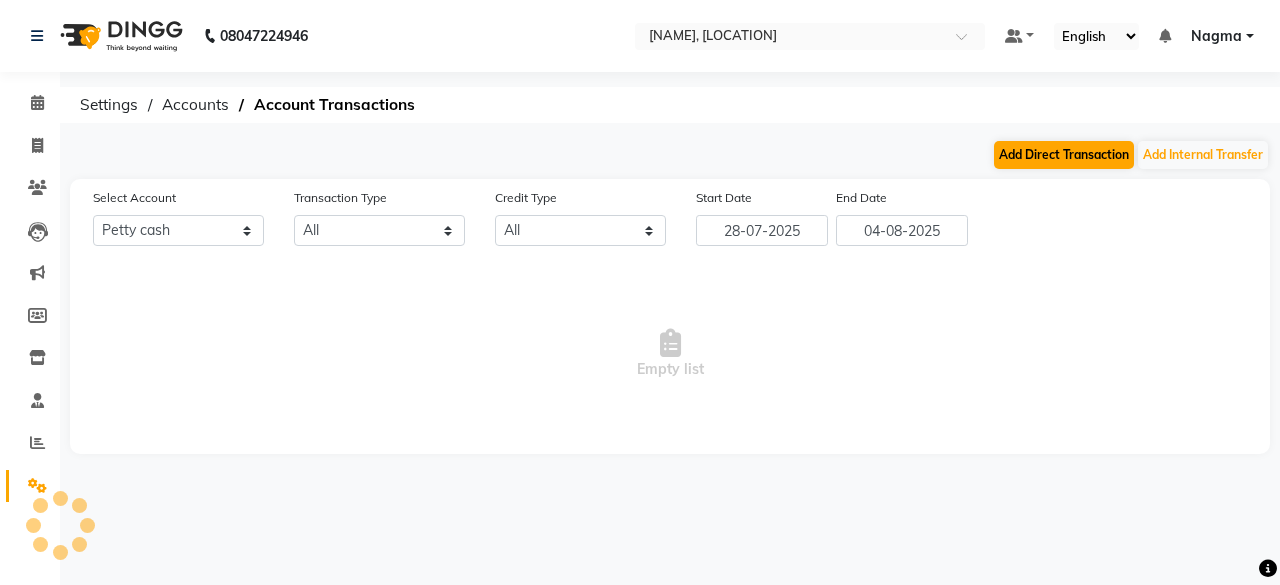 select on "direct" 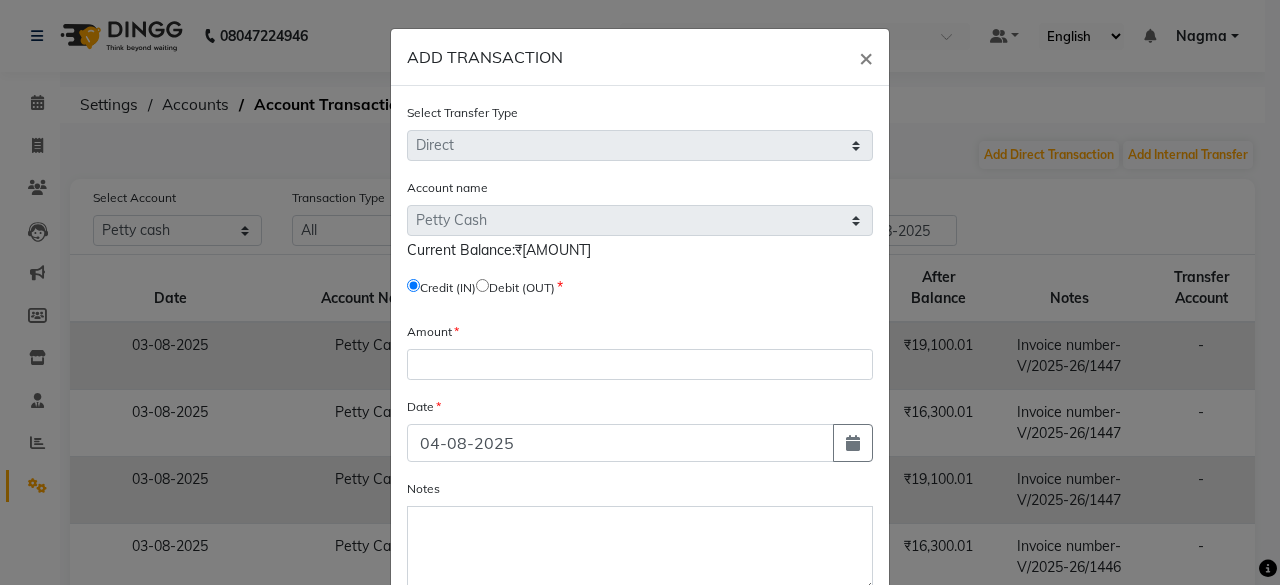 click 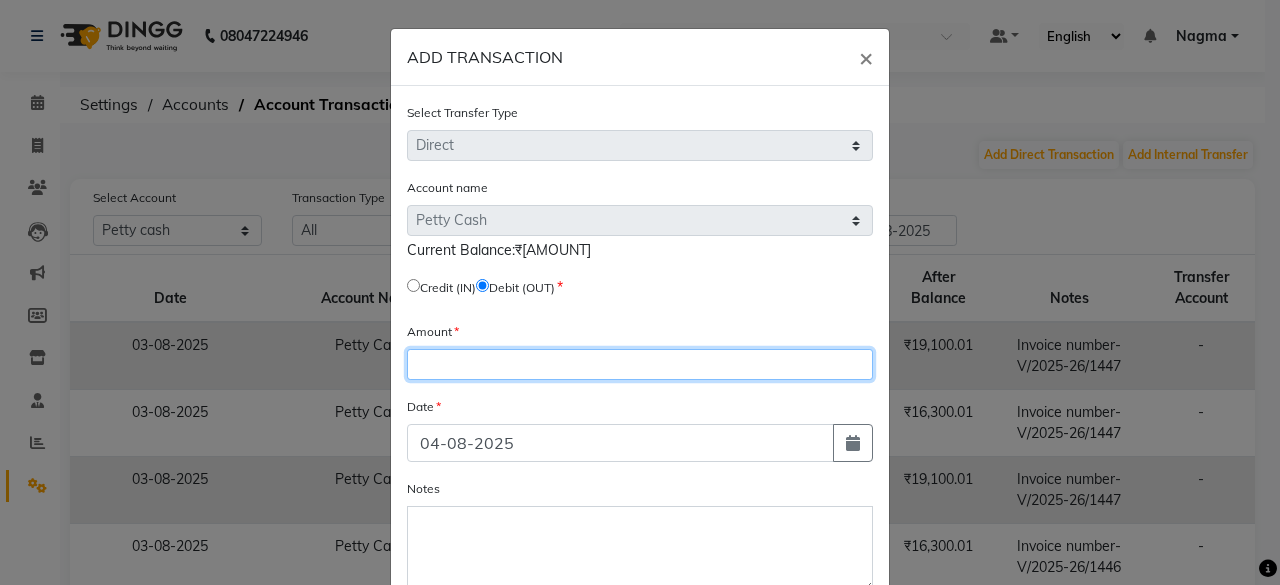 click 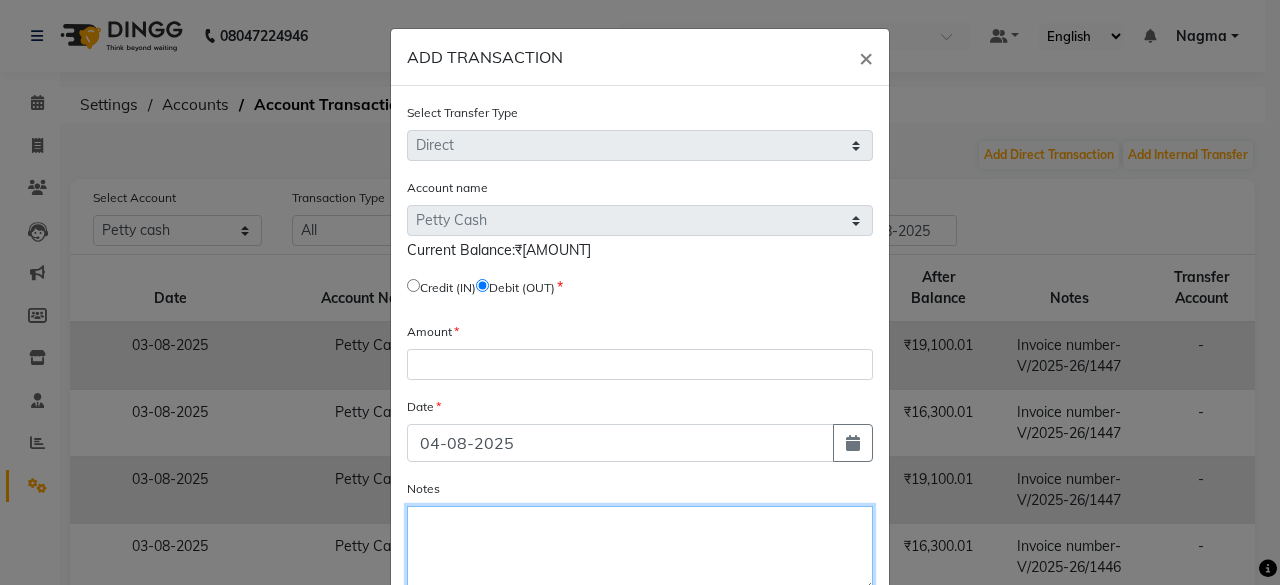 click on "Notes" at bounding box center [640, 549] 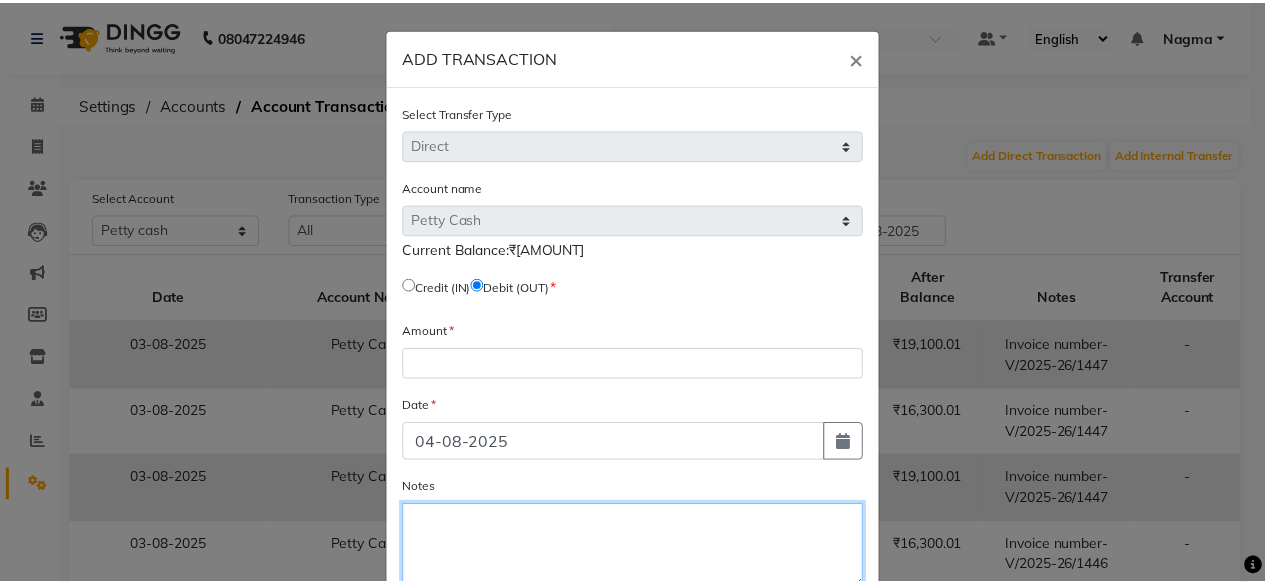 scroll, scrollTop: 119, scrollLeft: 0, axis: vertical 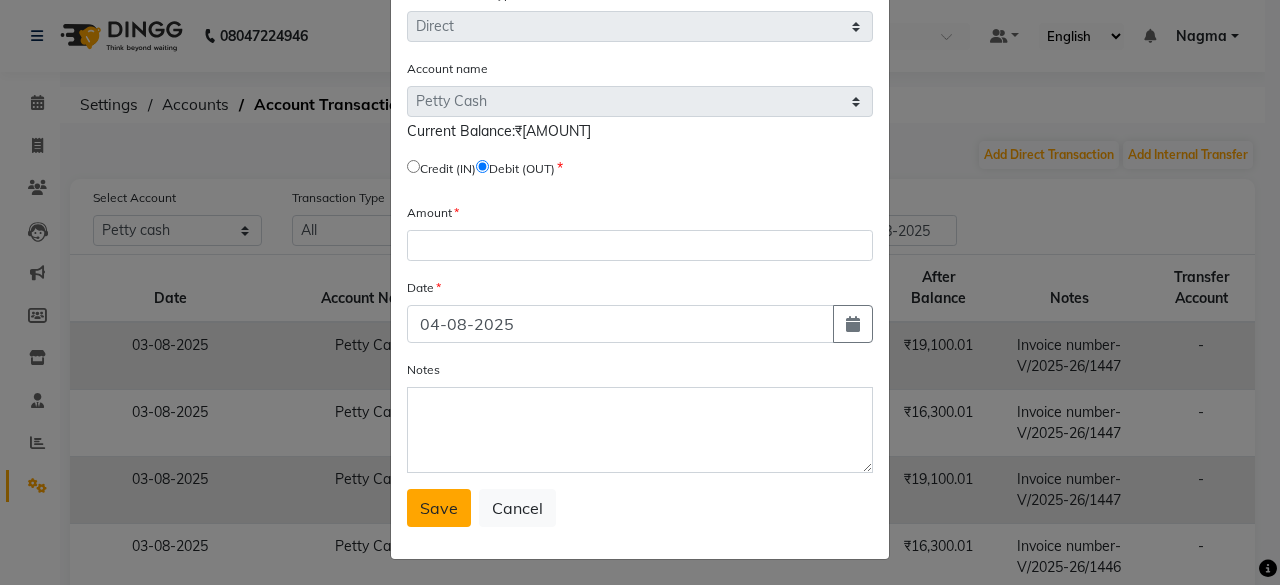 click on "Save" at bounding box center (439, 508) 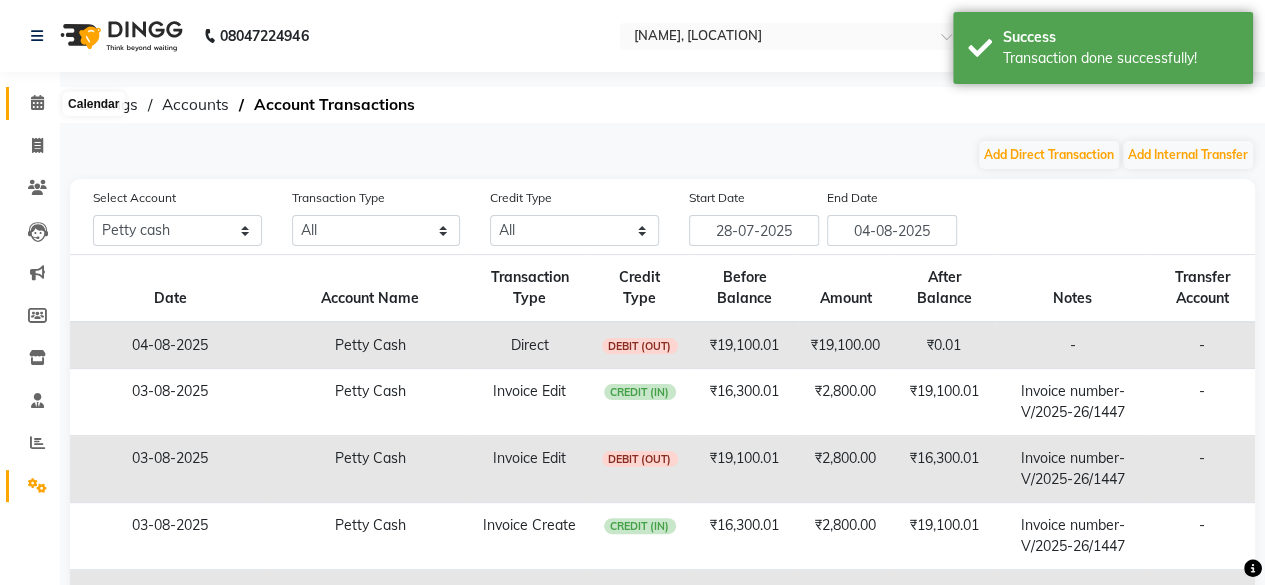 click 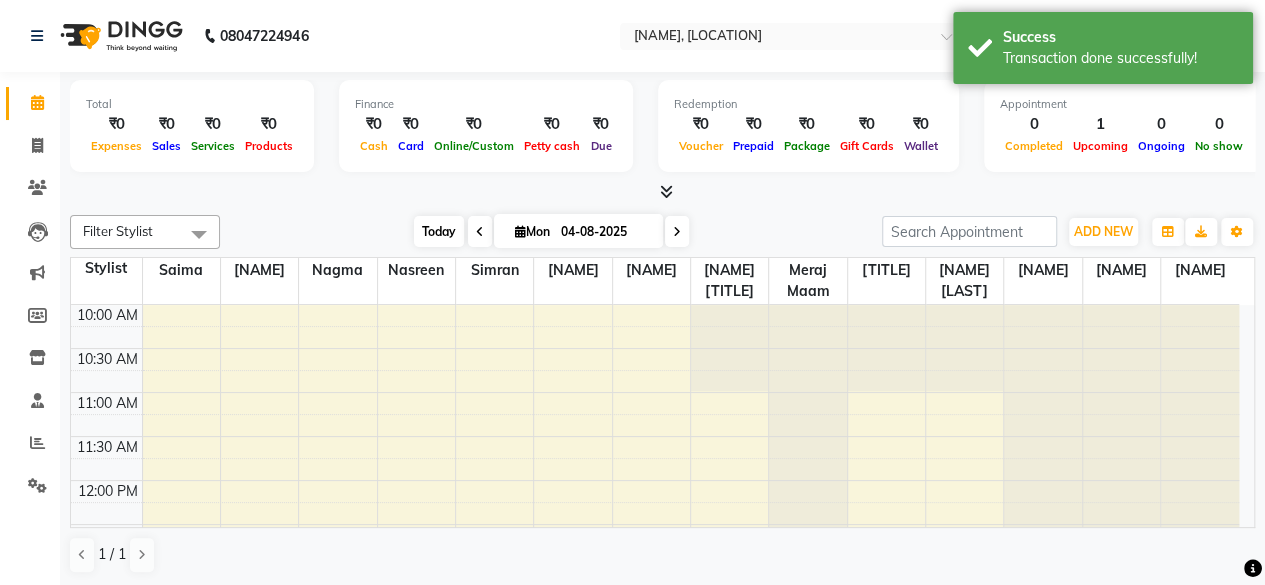click on "Today" at bounding box center (439, 231) 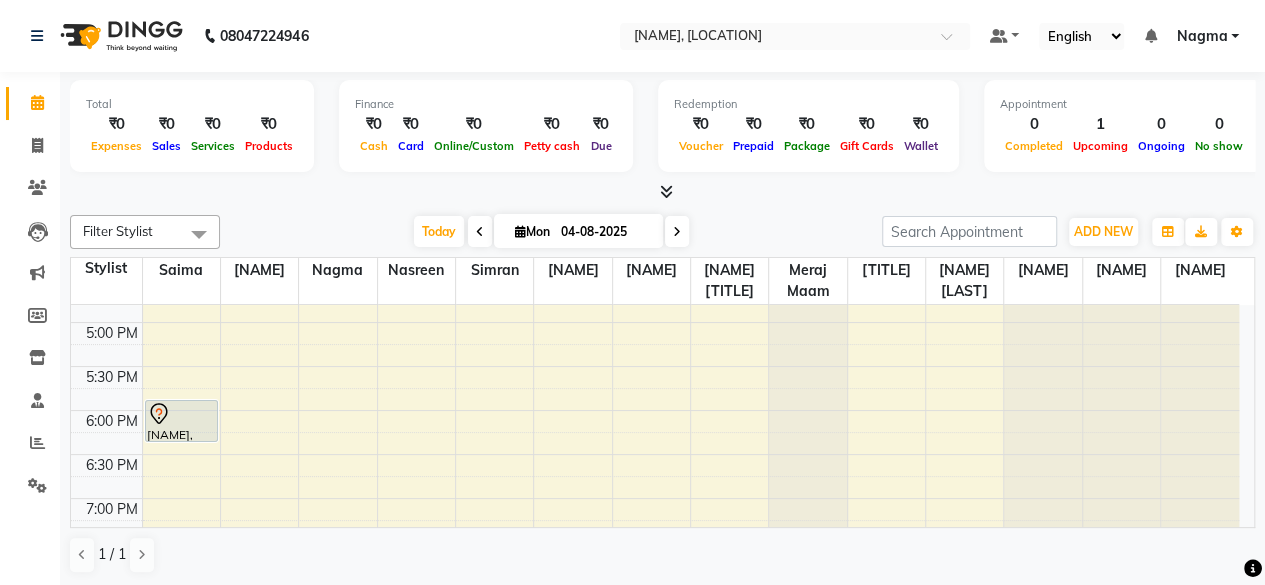 scroll, scrollTop: 599, scrollLeft: 0, axis: vertical 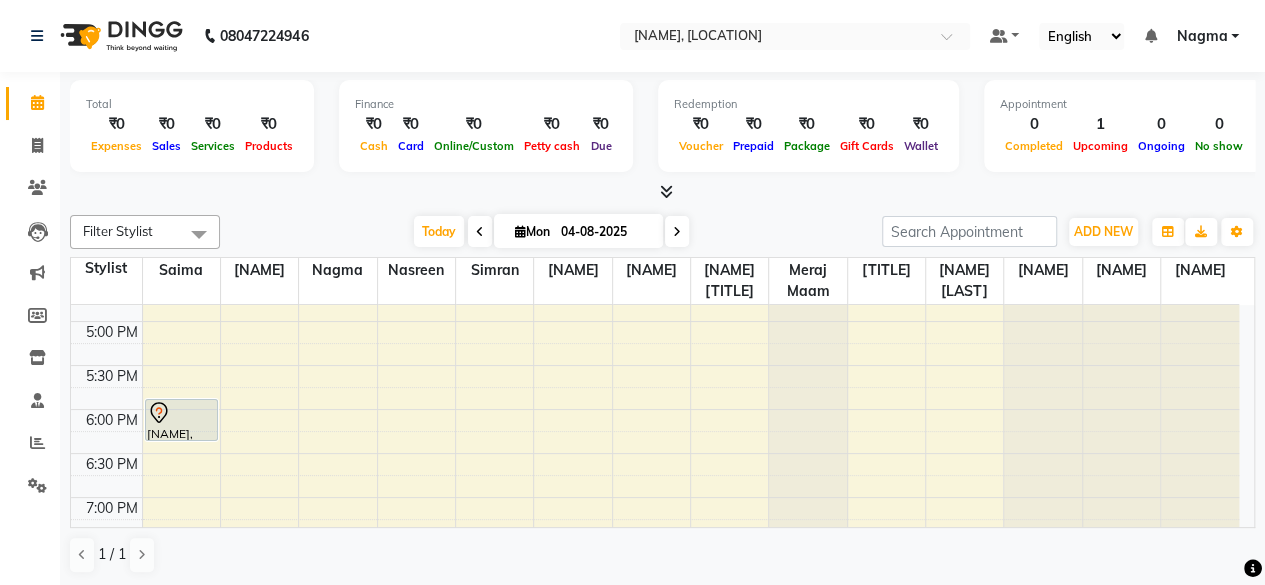 click at bounding box center [662, 192] 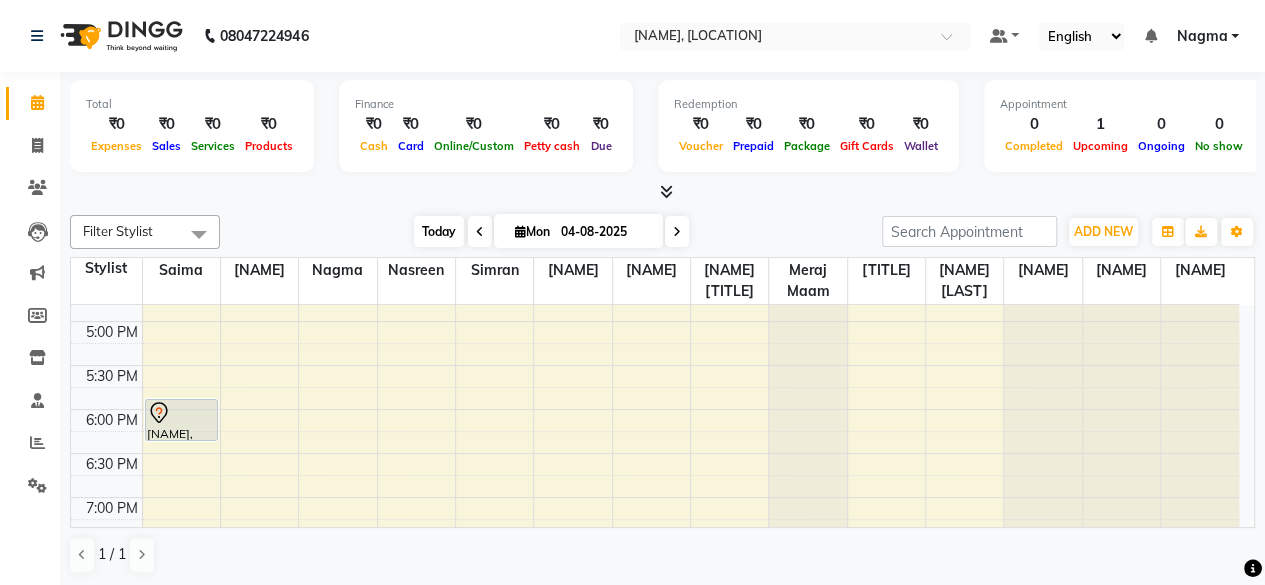 click on "Today" at bounding box center [439, 231] 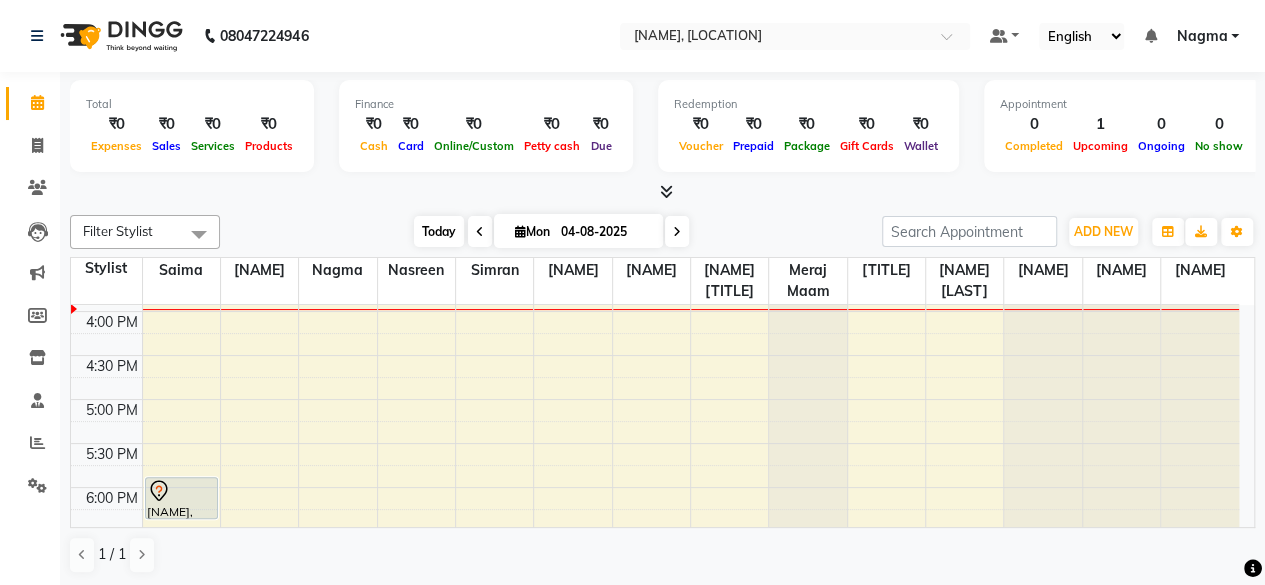scroll, scrollTop: 0, scrollLeft: 0, axis: both 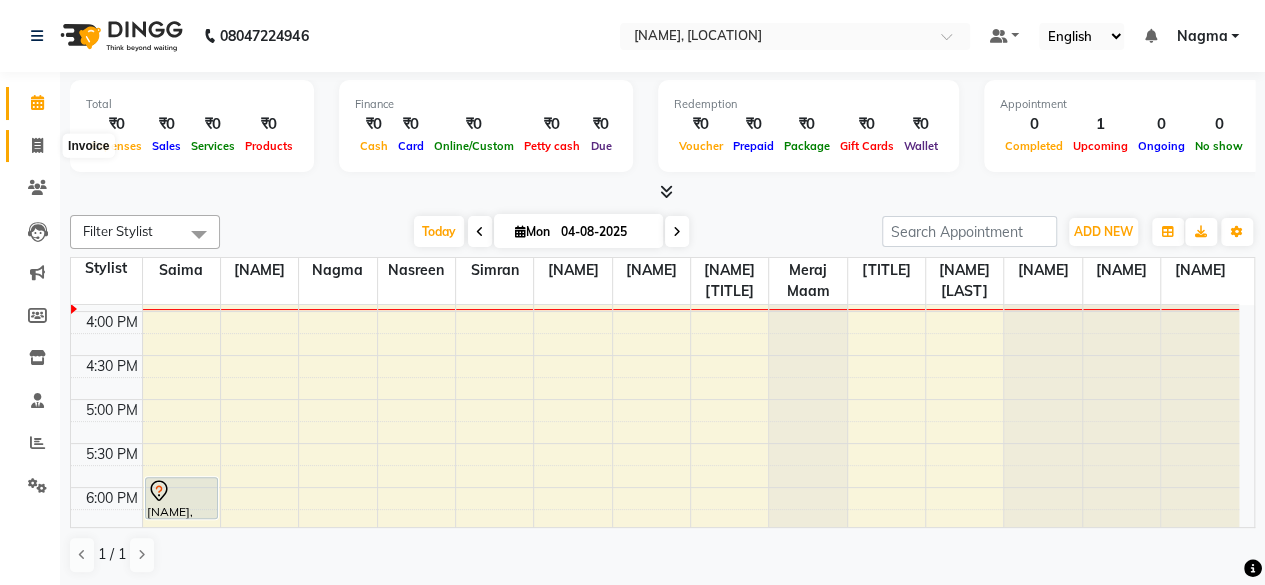 click 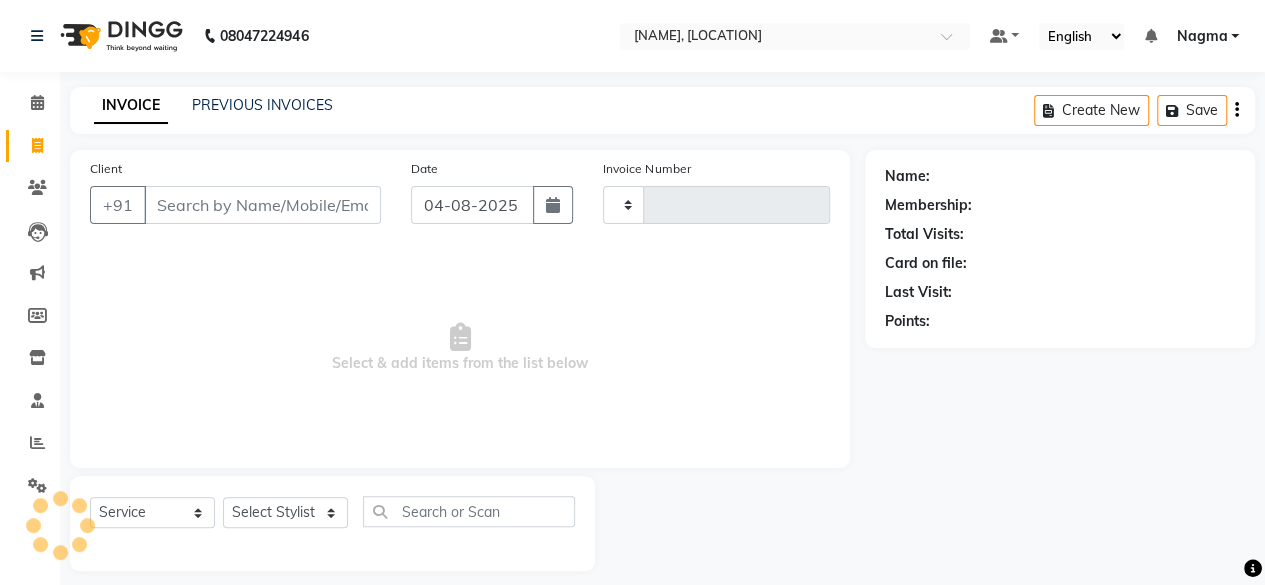 type on "1449" 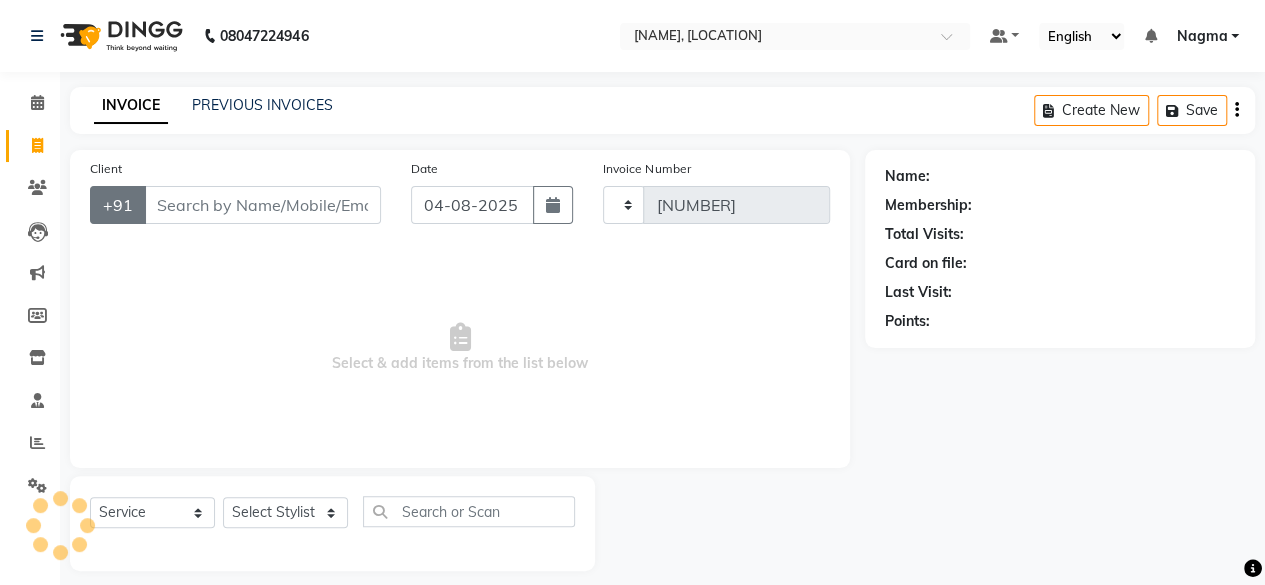 select on "4132" 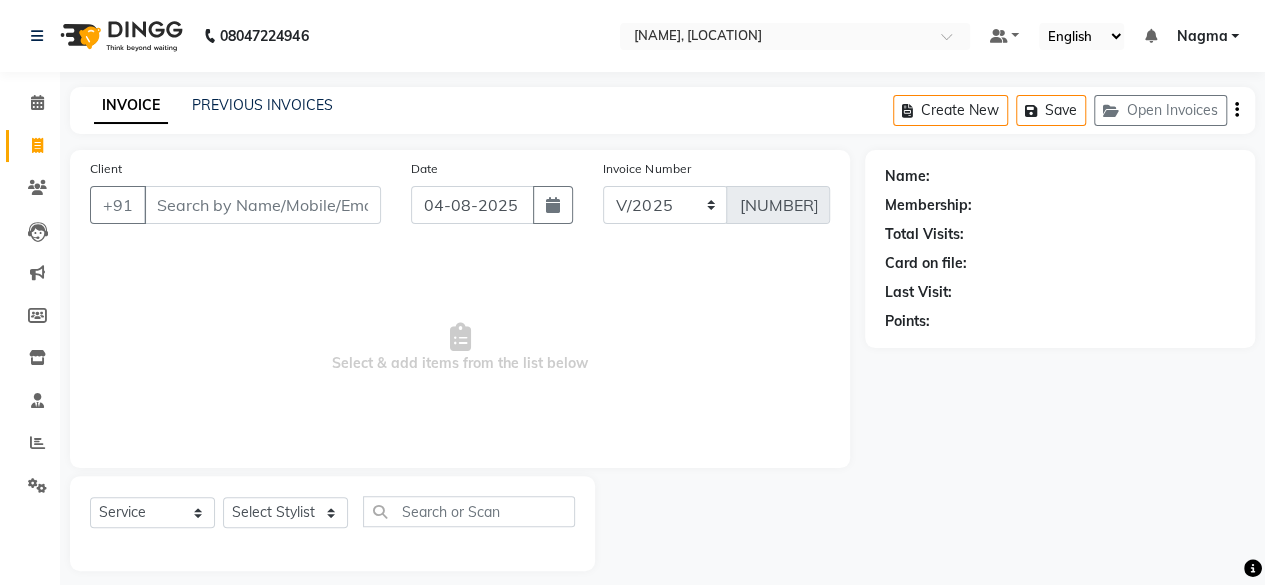click on "Select  Service  Product  Membership  Package Voucher Prepaid Gift Card  Select Stylist fatima maam Imran Qureshi Lara Meraj maam MOON Nagma Nasreen Nausheen Rehmat Saima Simran Team ZAIBUN ZOHRA" 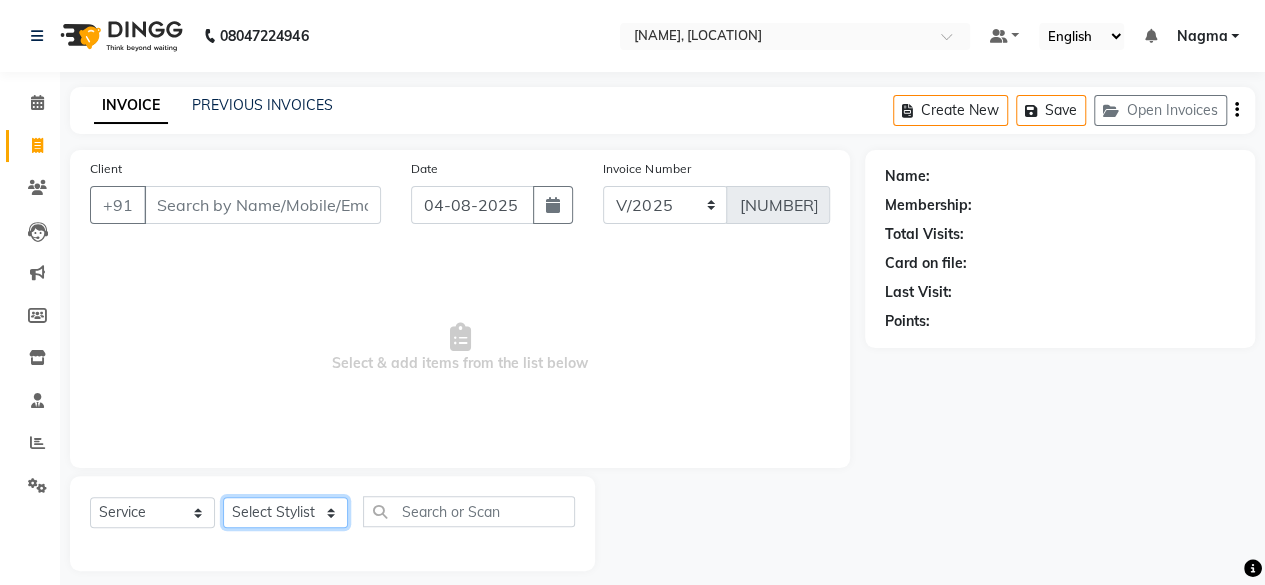 click on "Select Stylist fatima maam Imran Qureshi Lara Meraj maam MOON Nagma Nasreen Nausheen Rehmat Saima Simran Team ZAIBUN ZOHRA" 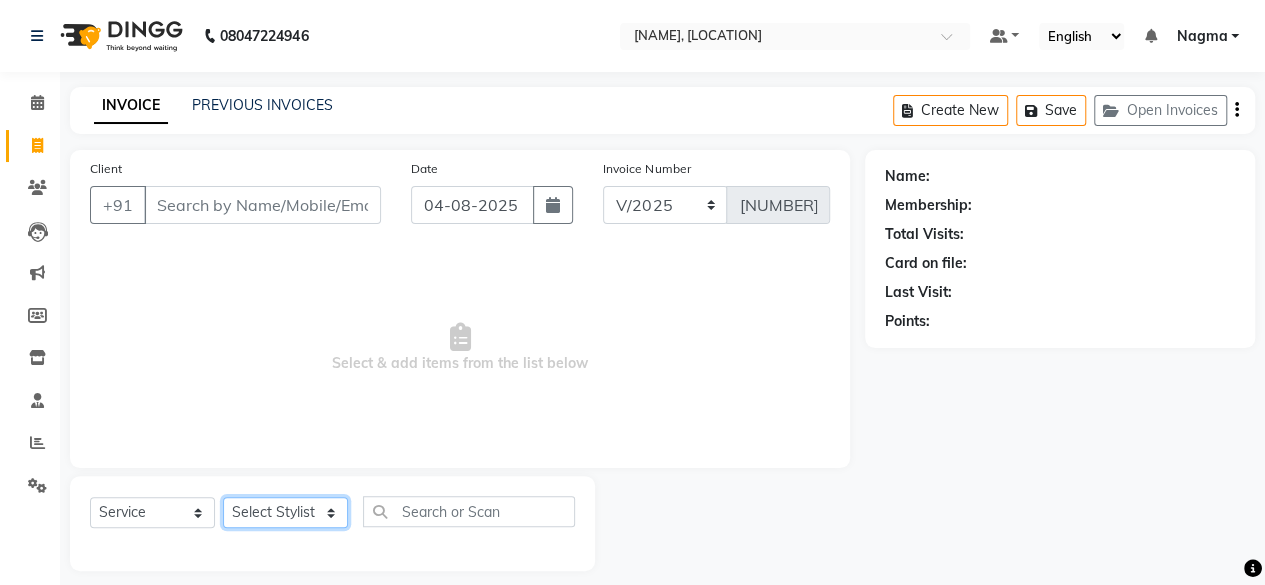 select on "22798" 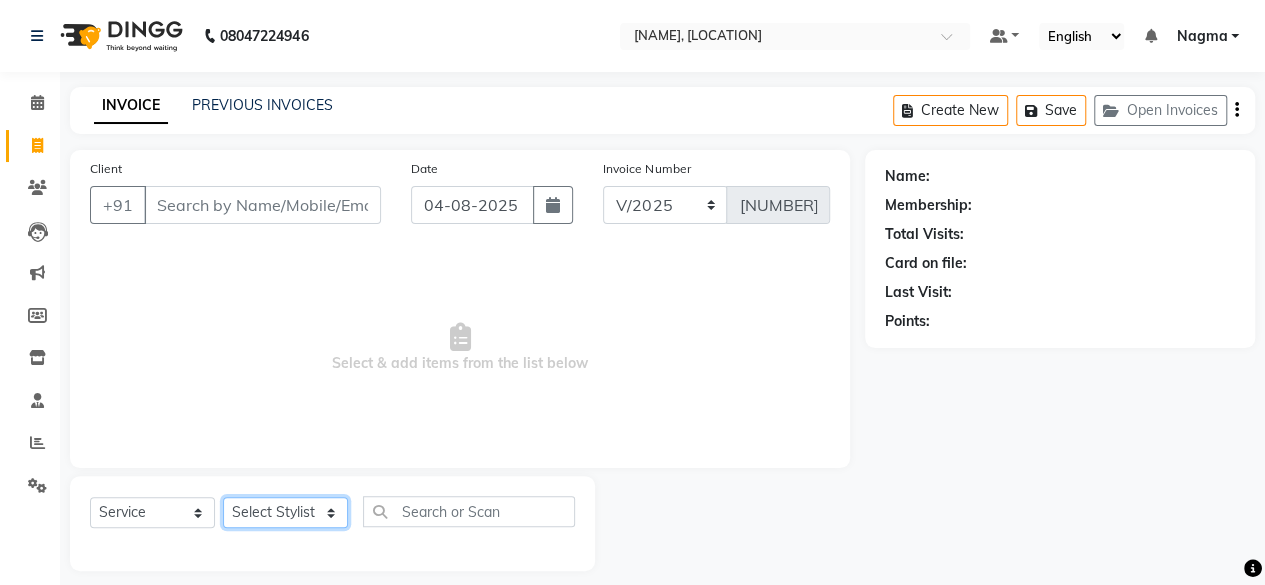 click on "Select Stylist fatima maam Imran Qureshi Lara Meraj maam MOON Nagma Nasreen Nausheen Rehmat Saima Simran Team ZAIBUN ZOHRA" 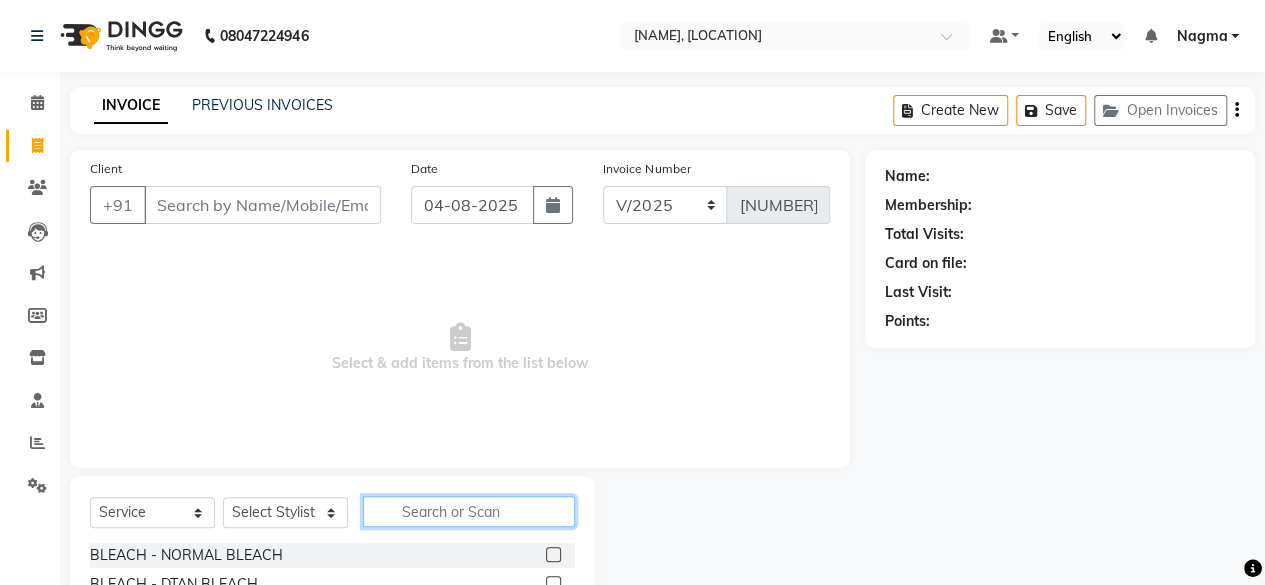 click 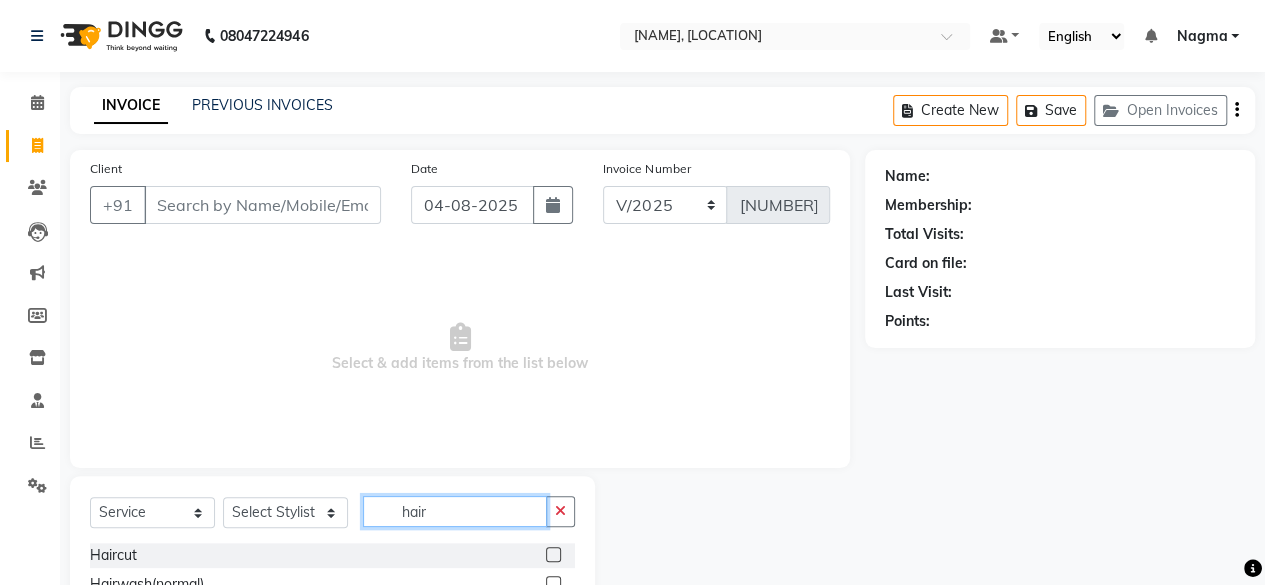 scroll, scrollTop: 198, scrollLeft: 0, axis: vertical 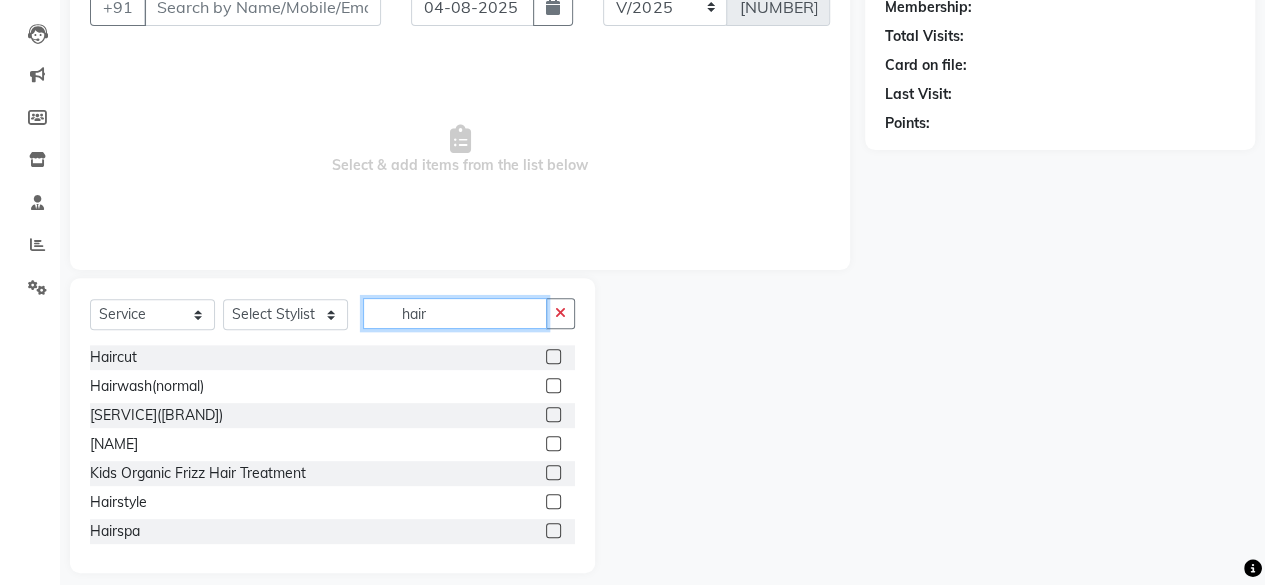 type on "hair" 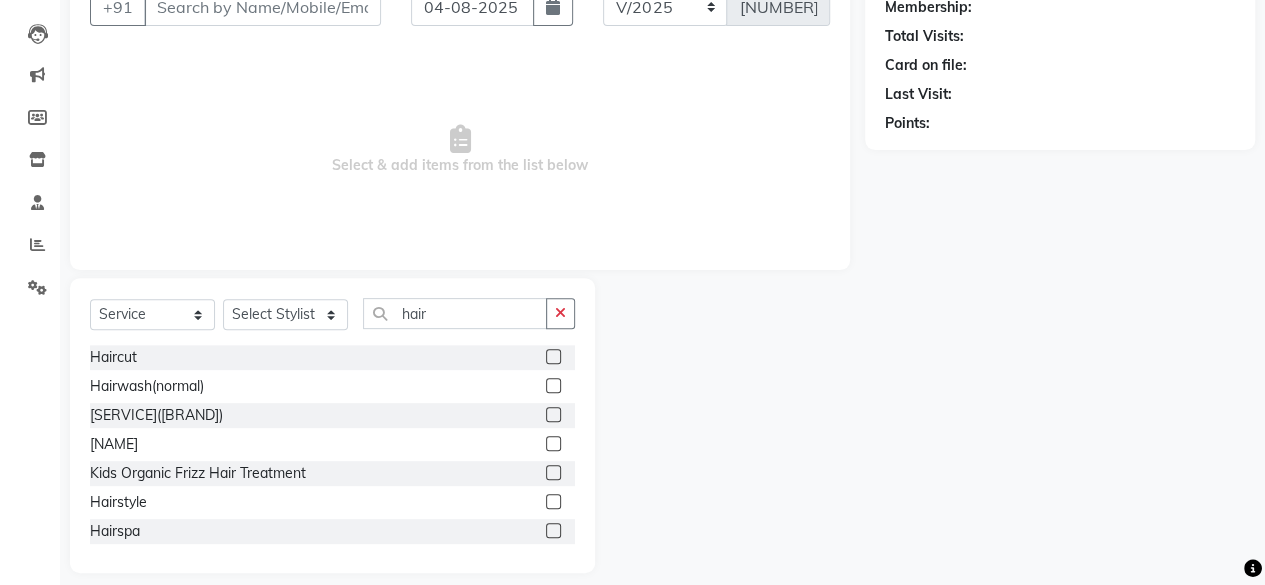click 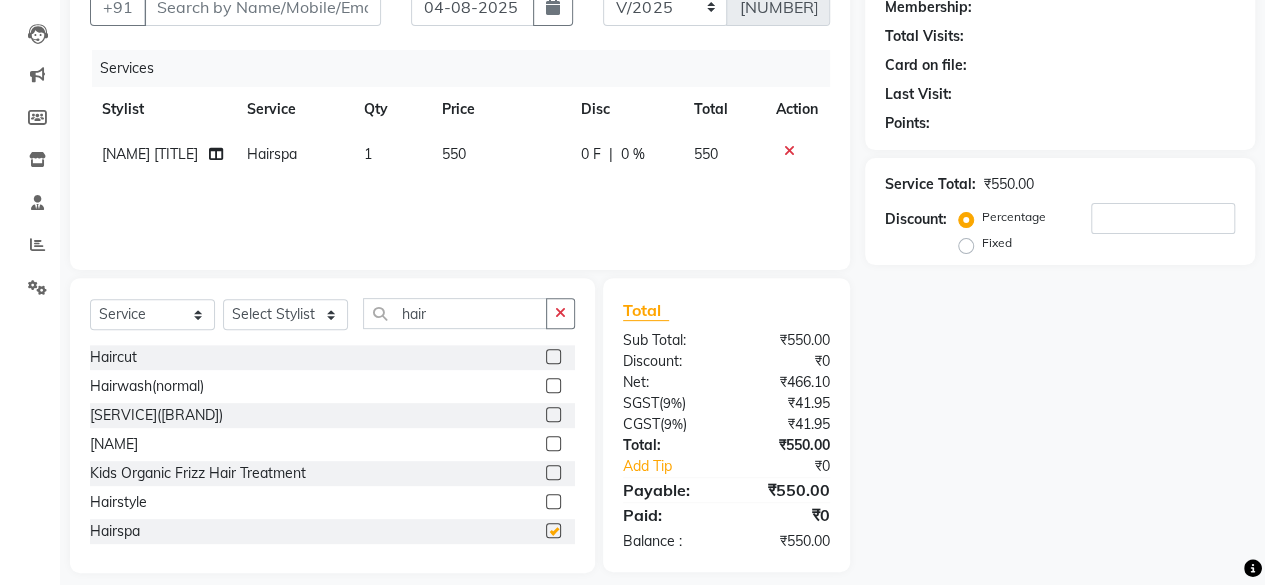 checkbox on "false" 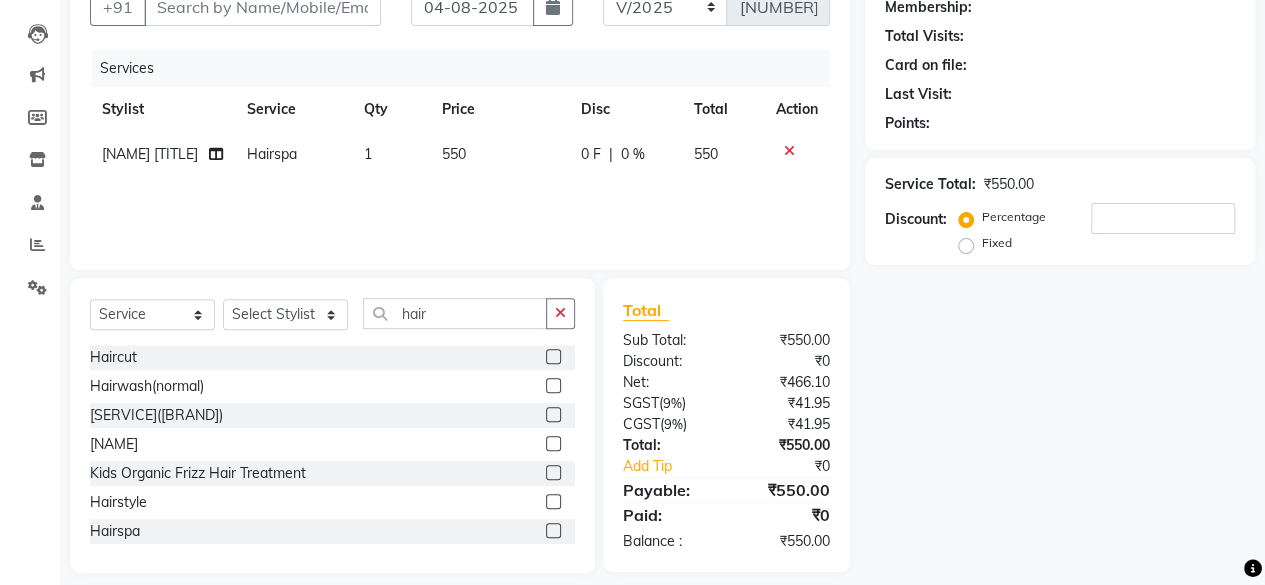 click on "550" 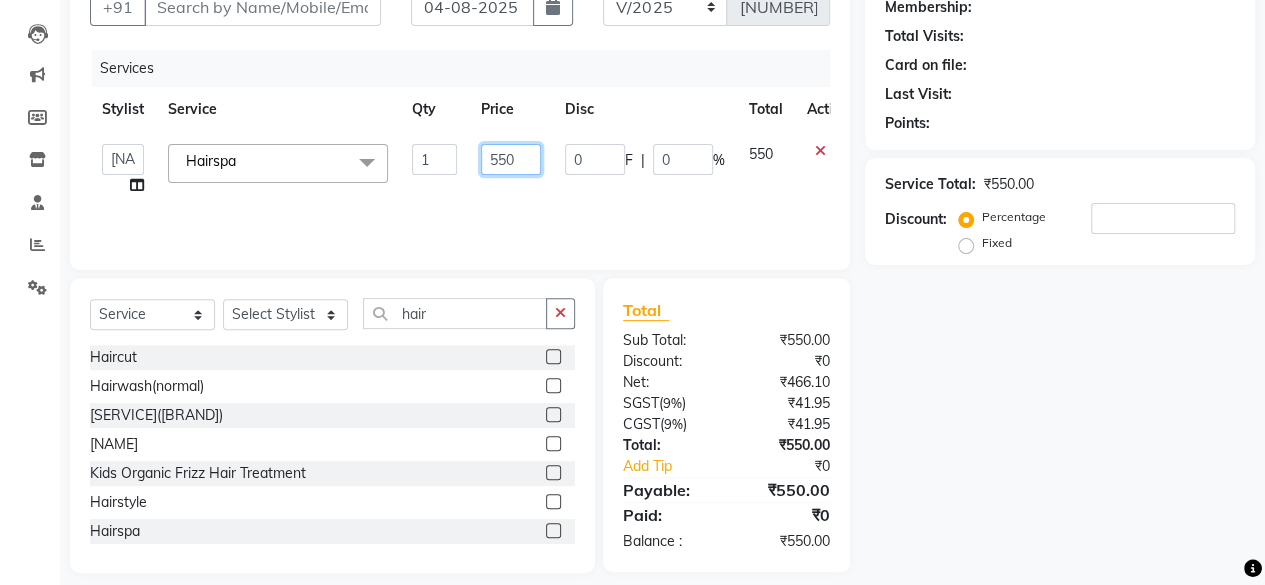 click on "550" 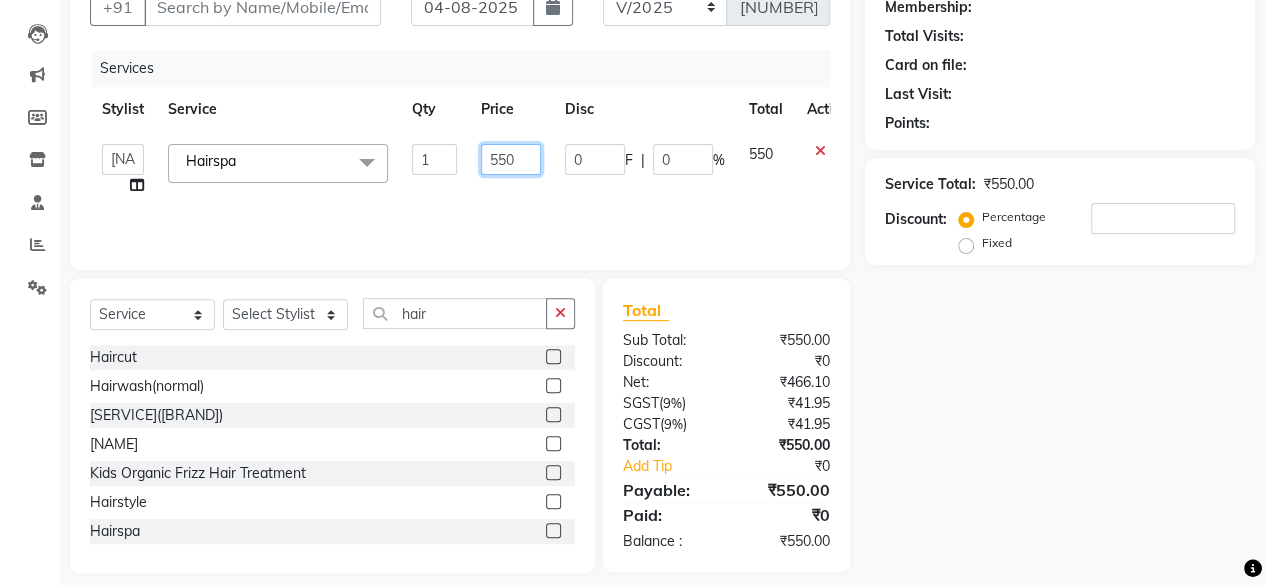 click on "550" 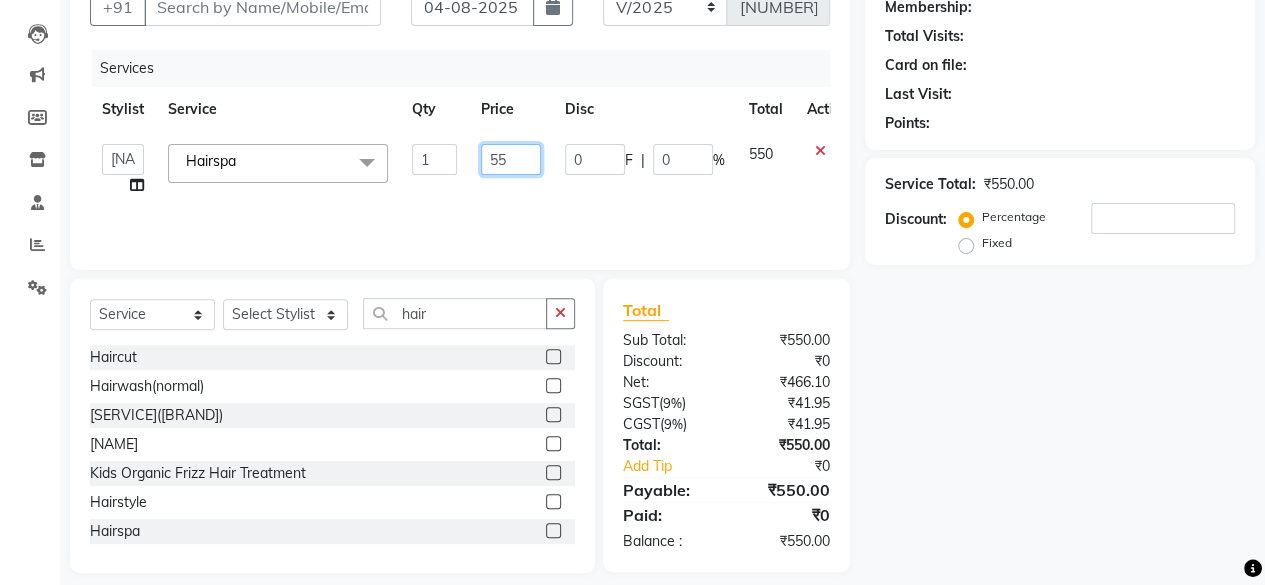 type on "5" 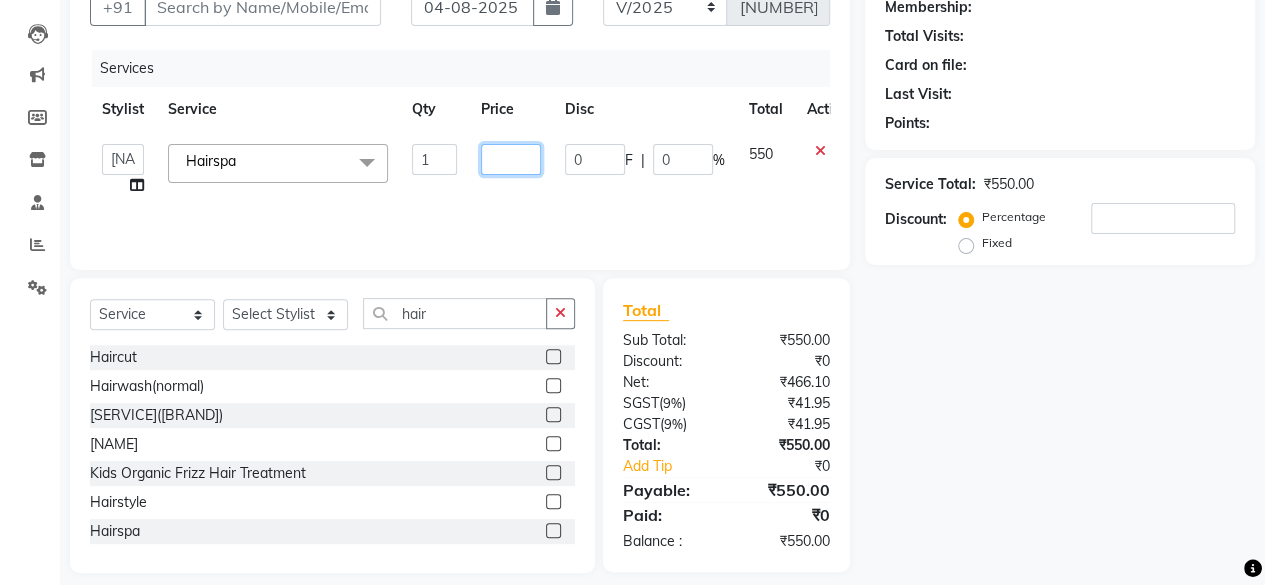 type on "4" 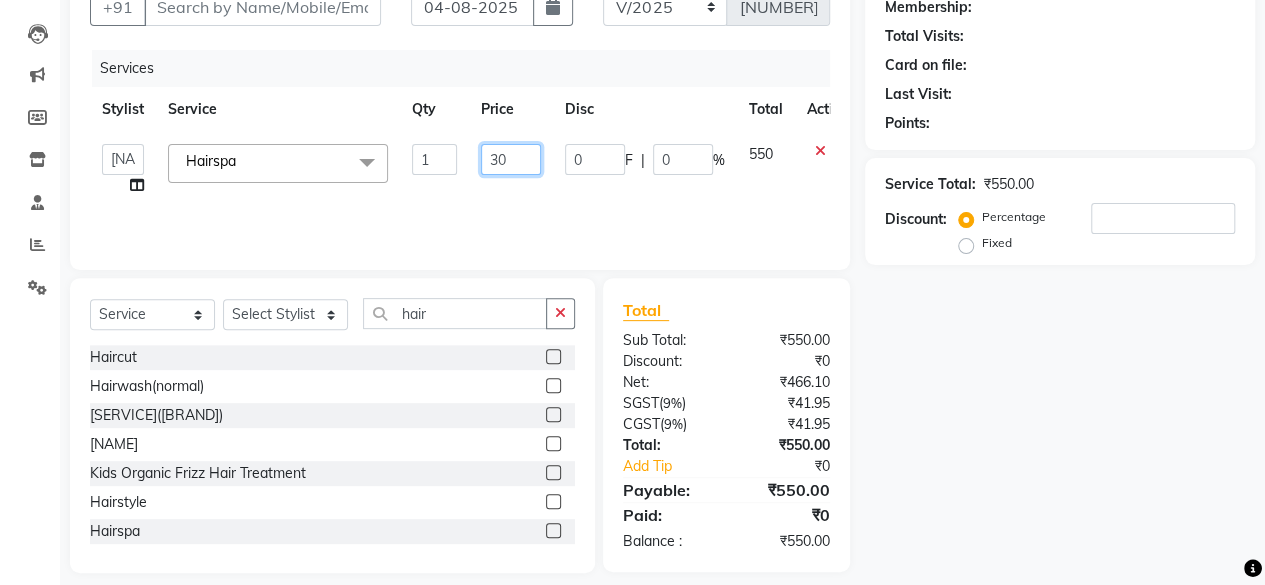 type on "300" 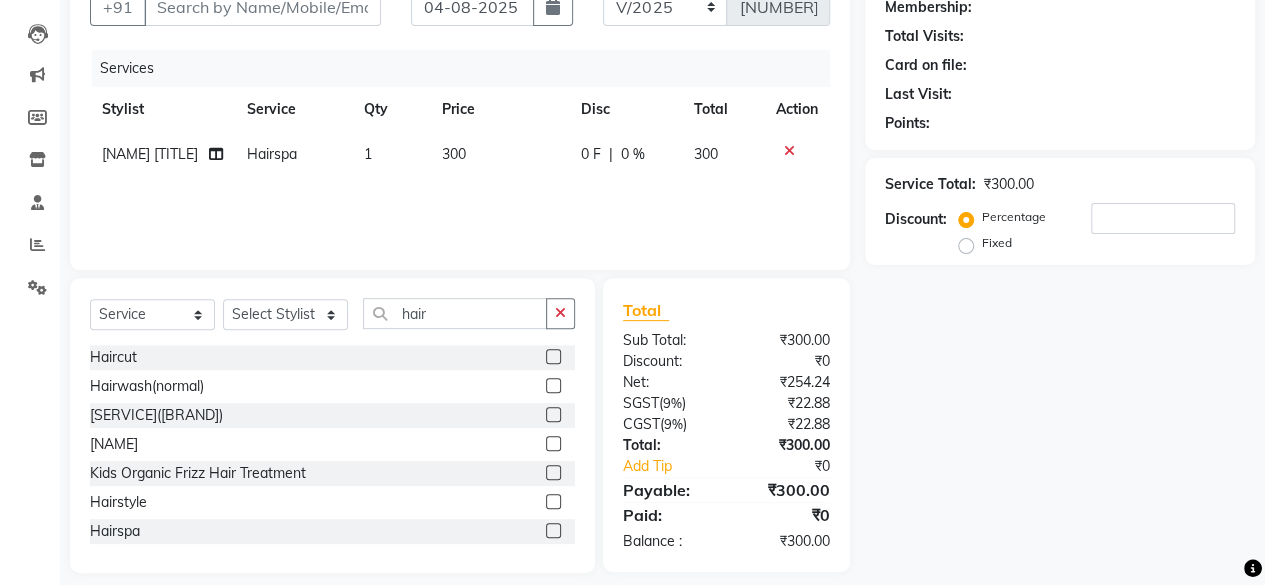 click on "Services" 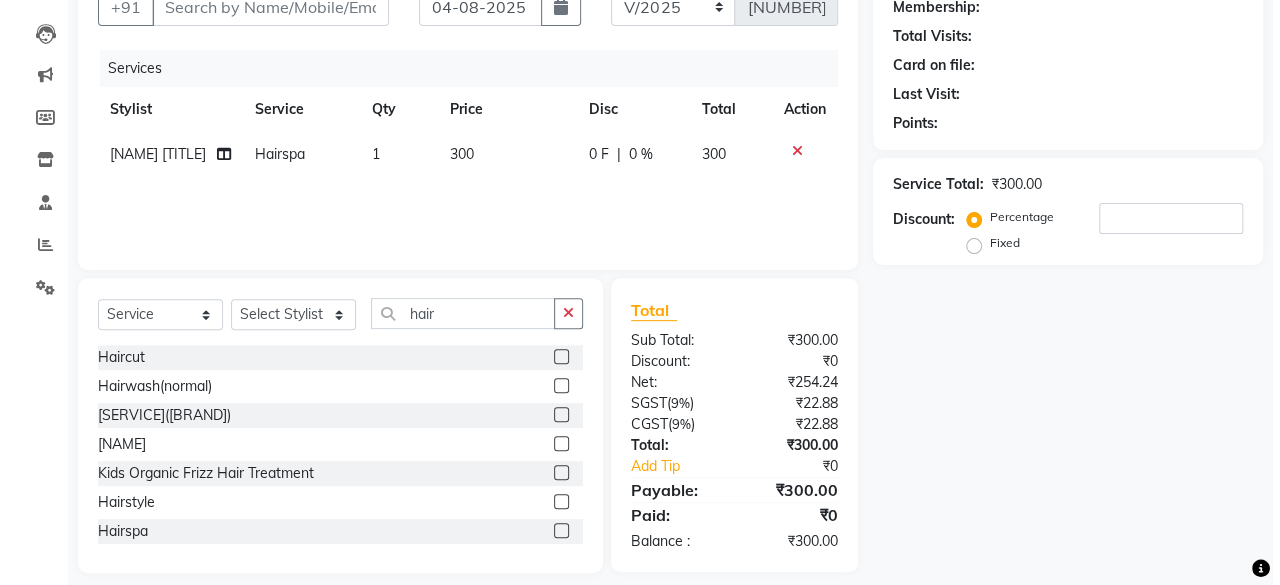 scroll, scrollTop: 80, scrollLeft: 0, axis: vertical 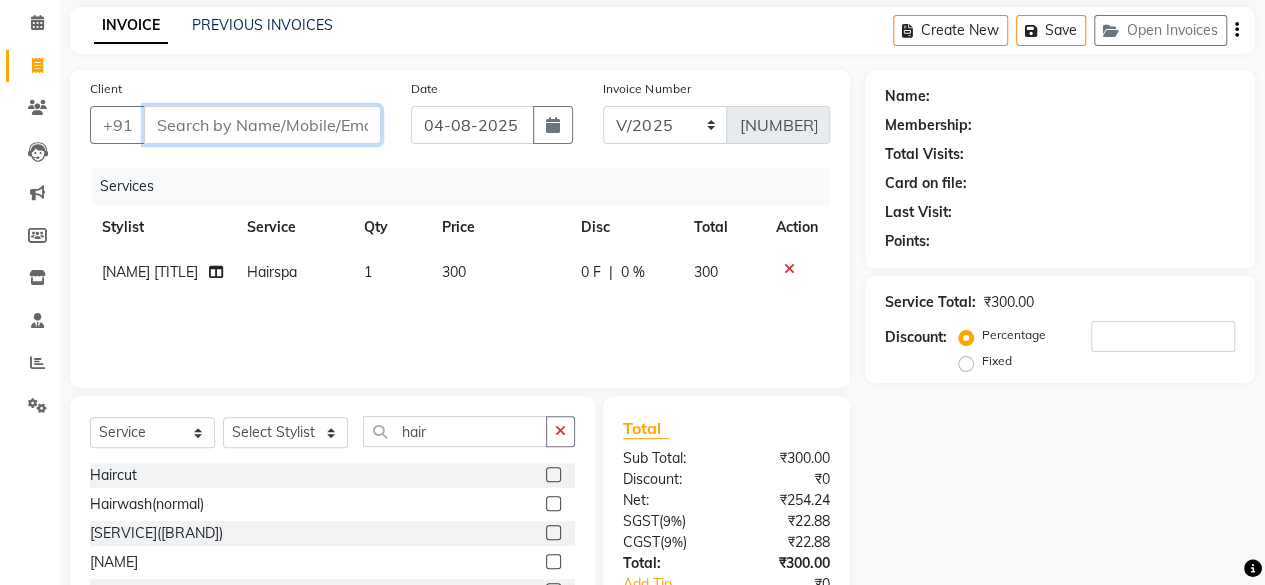 click on "Client" at bounding box center [262, 125] 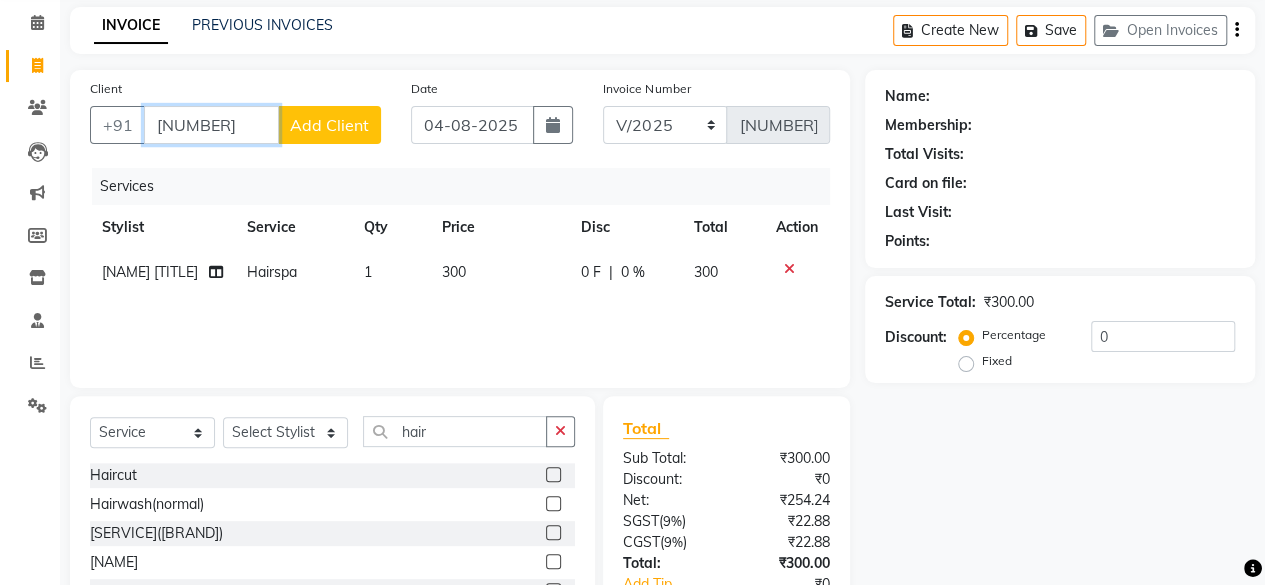type on "8850225631" 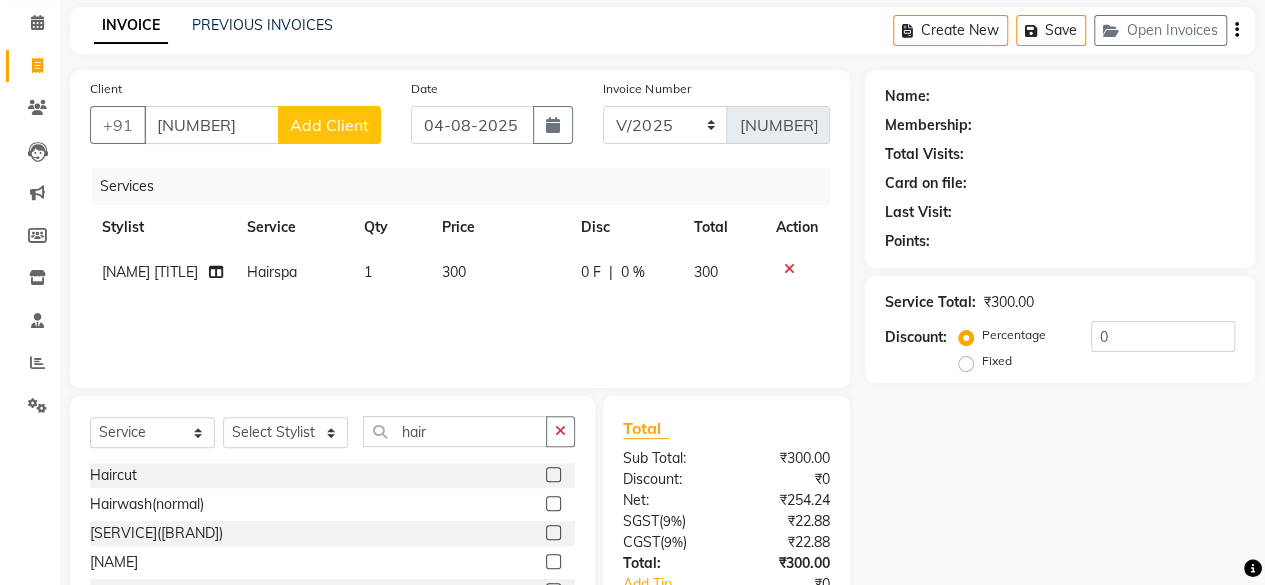 click on "Add Client" 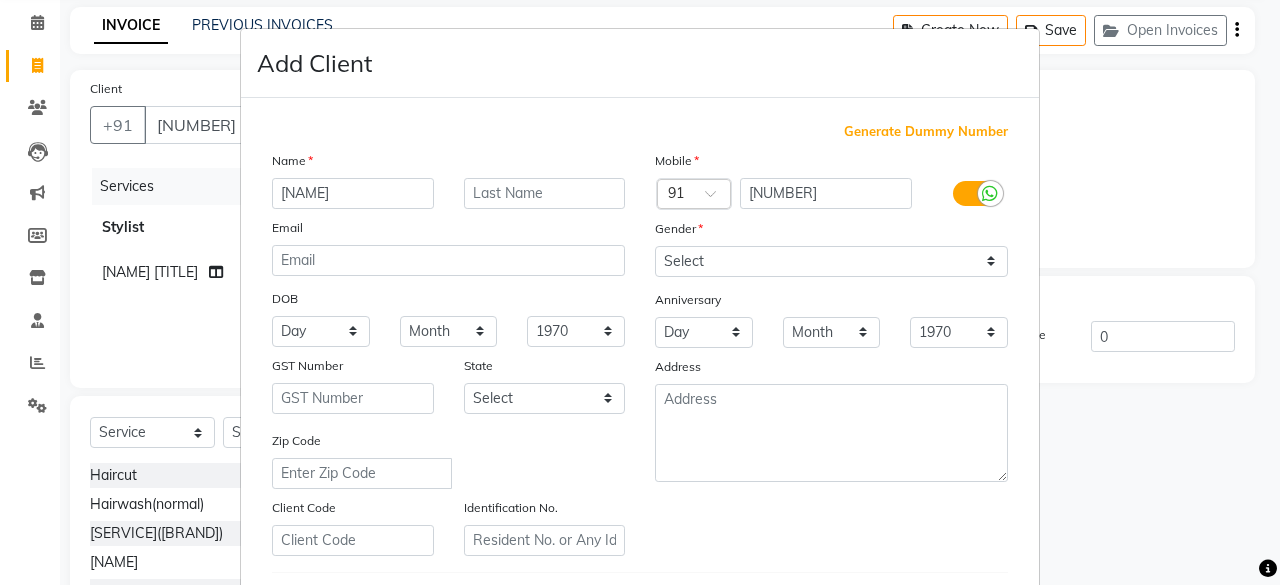 type on "FIRDAUS" 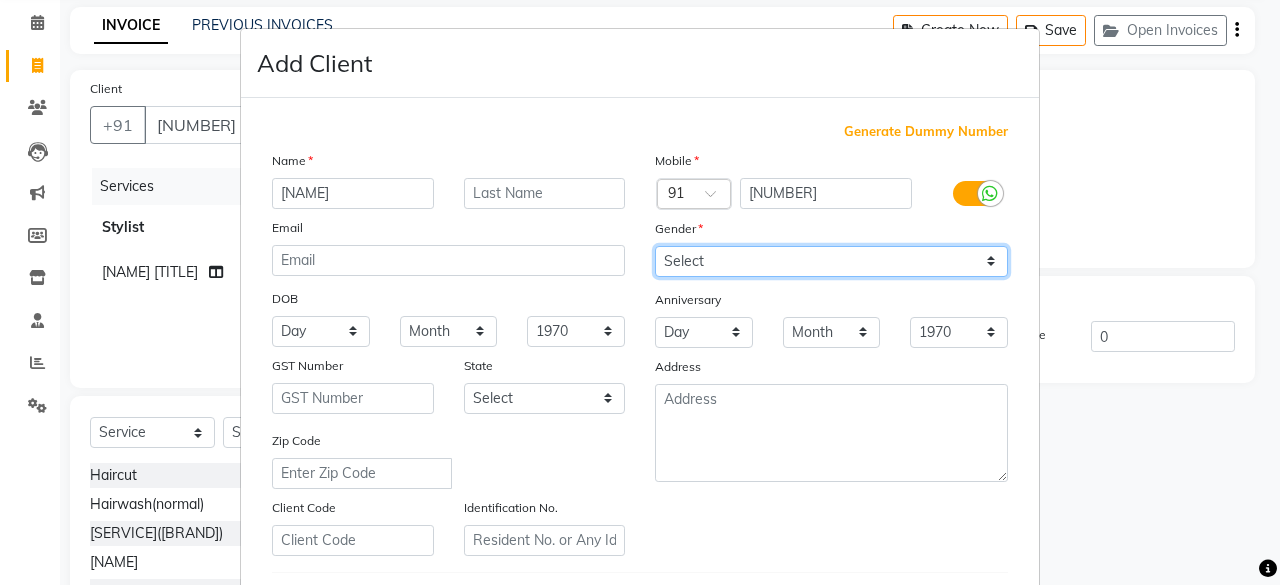 click on "Select Male Female Other Prefer Not To Say" at bounding box center [831, 261] 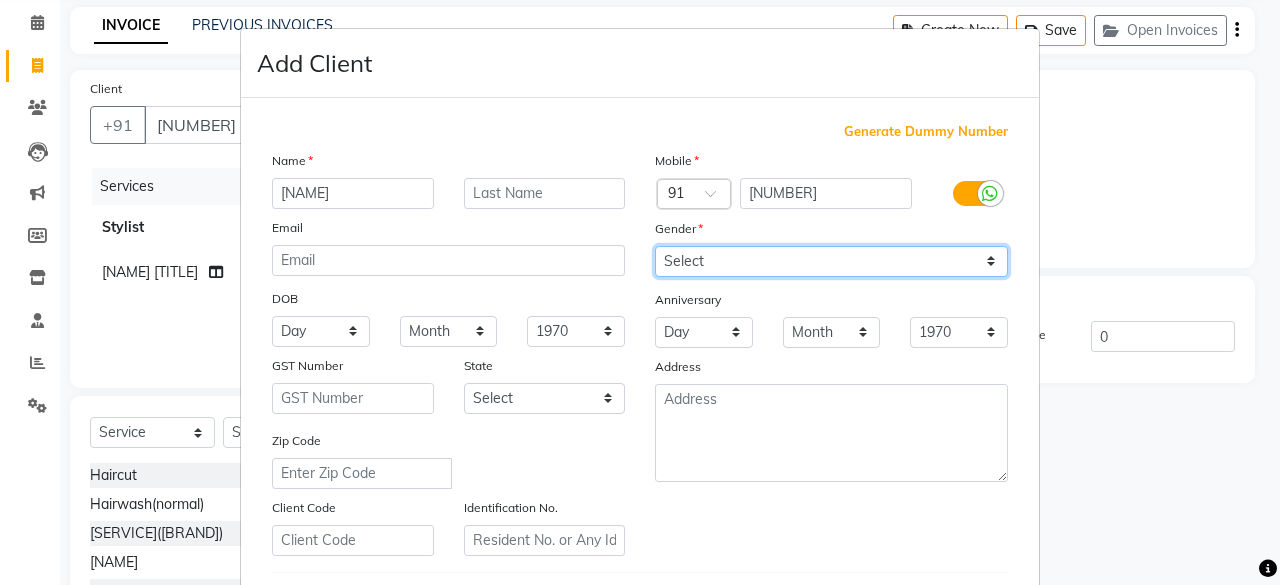 select on "female" 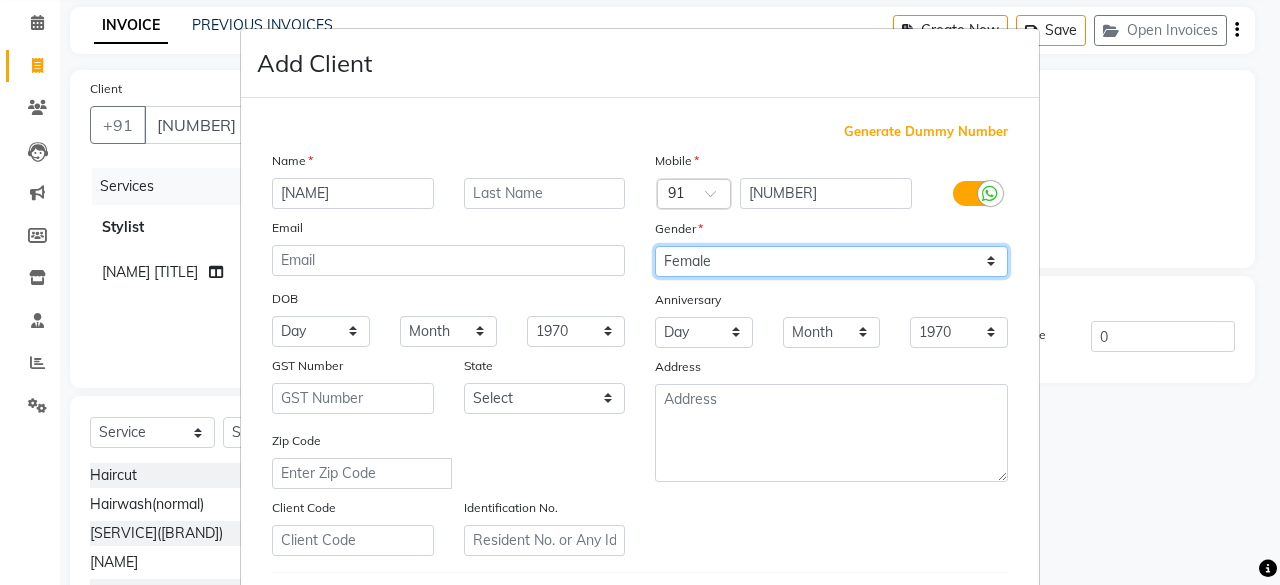 click on "Select Male Female Other Prefer Not To Say" at bounding box center [831, 261] 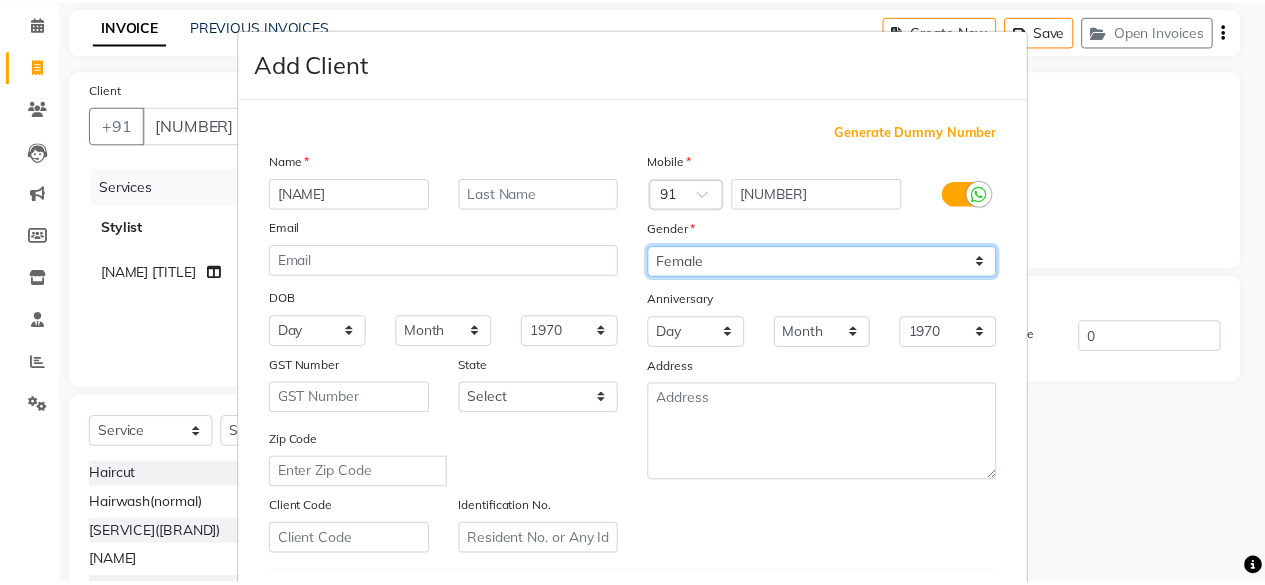 scroll, scrollTop: 334, scrollLeft: 0, axis: vertical 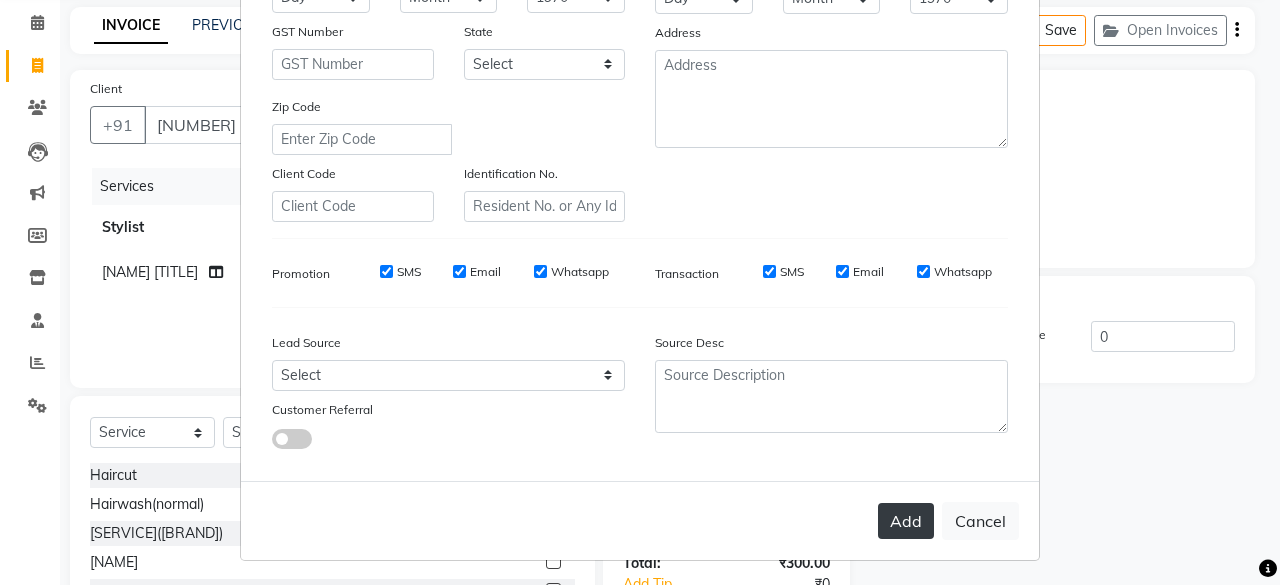 click on "Add" at bounding box center (906, 521) 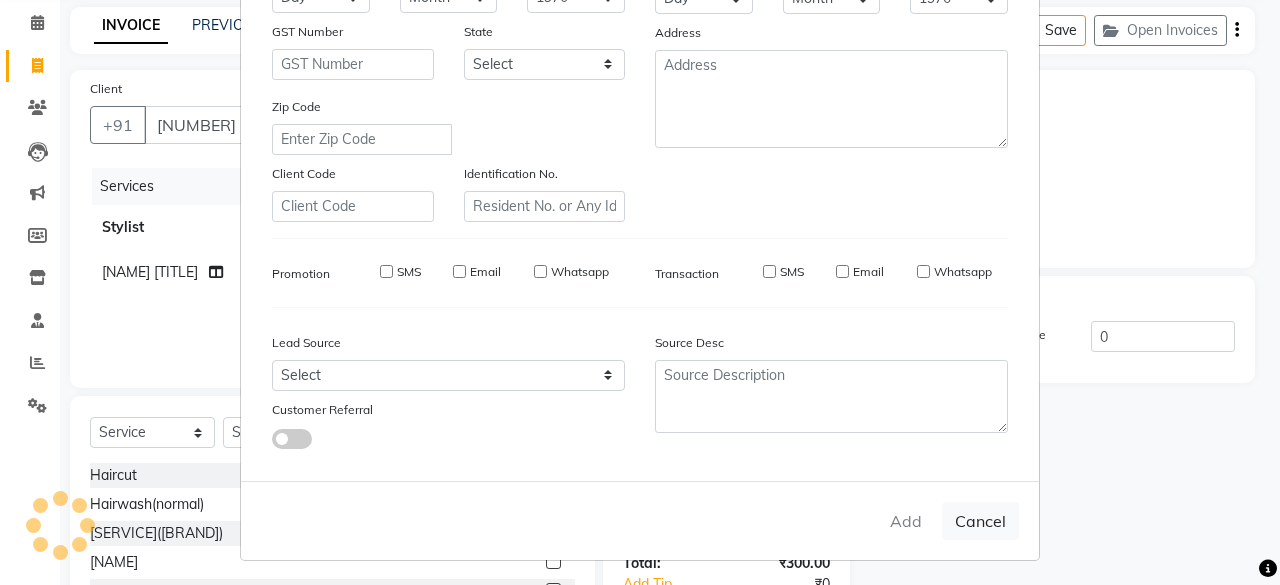 type 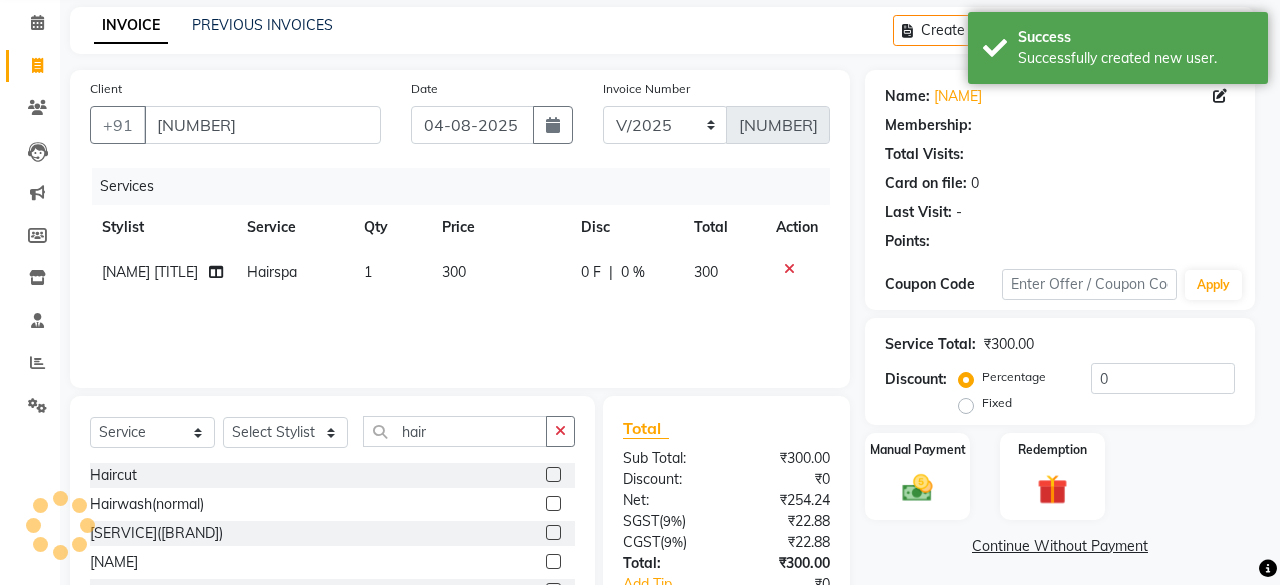type on "2" 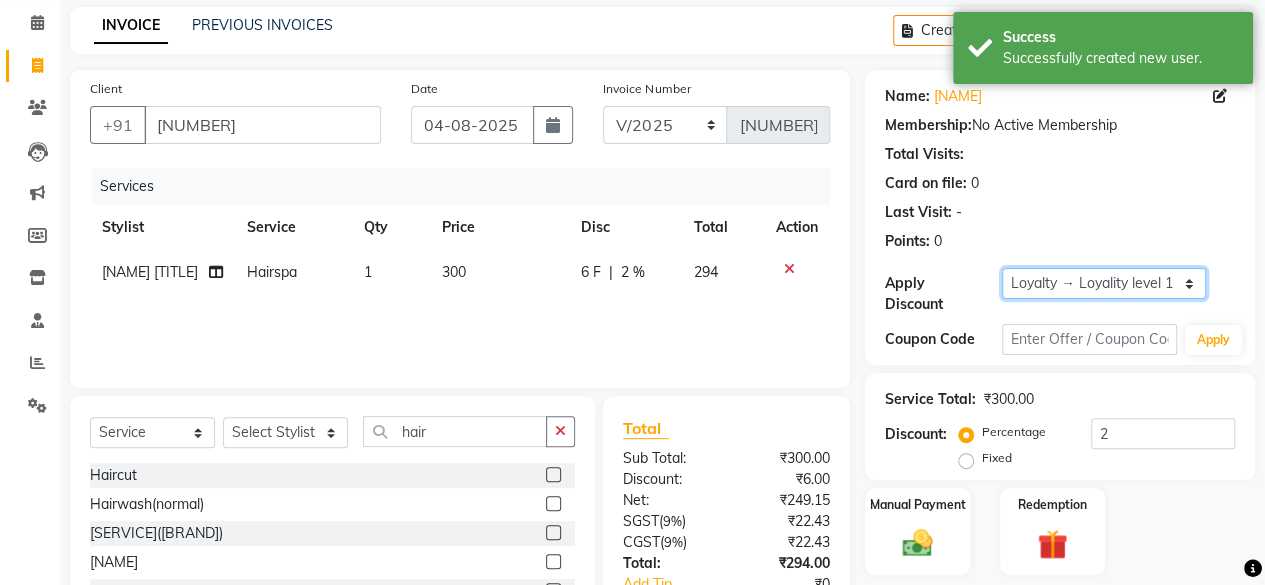 drag, startPoint x: 1068, startPoint y: 278, endPoint x: 1045, endPoint y: 310, distance: 39.40812 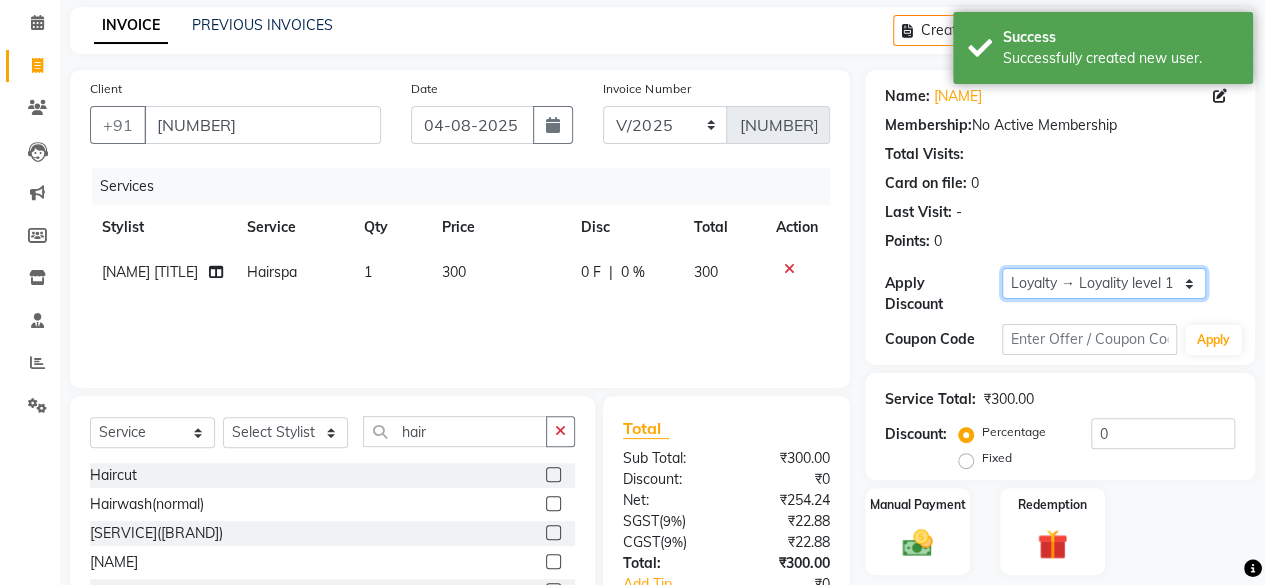 scroll, scrollTop: 215, scrollLeft: 0, axis: vertical 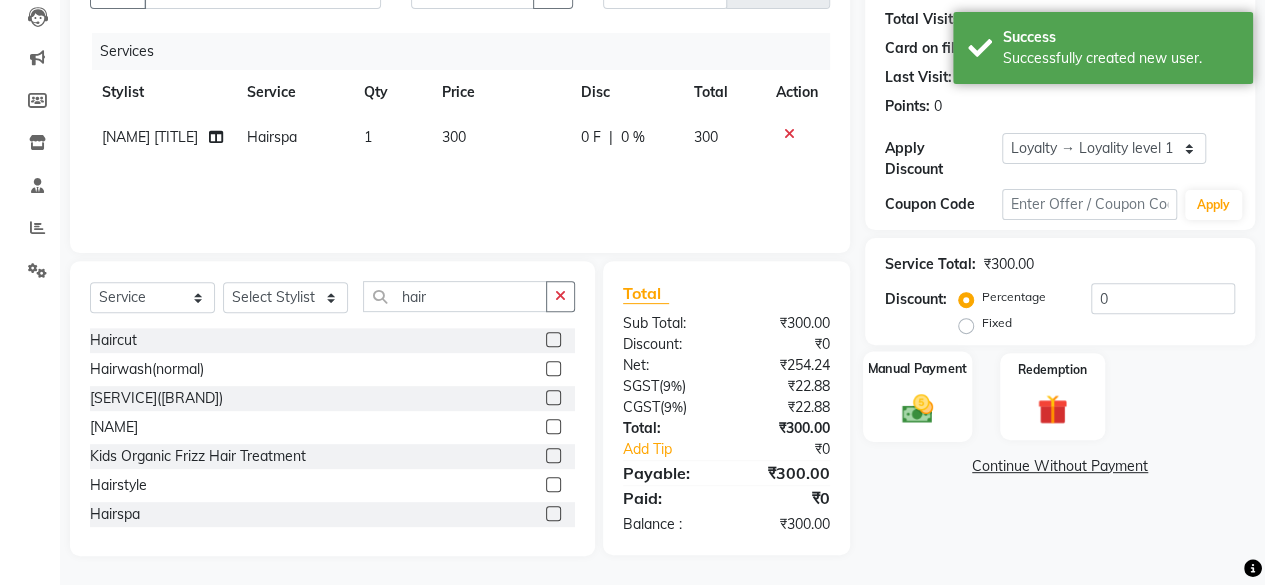 click on "Manual Payment" 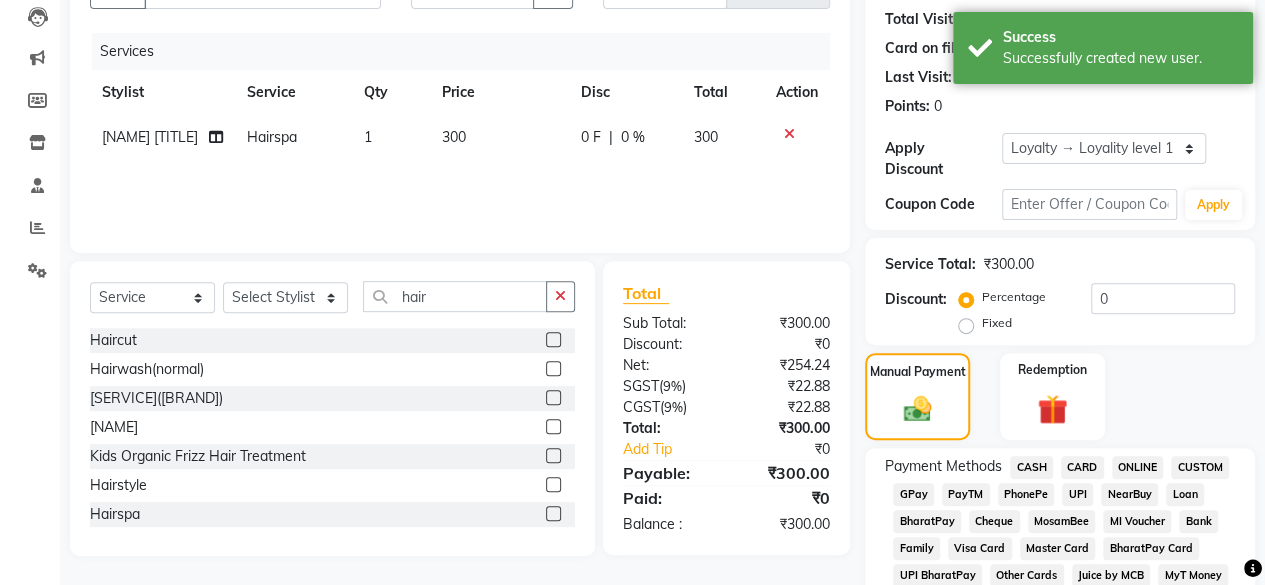 click on "GPay" 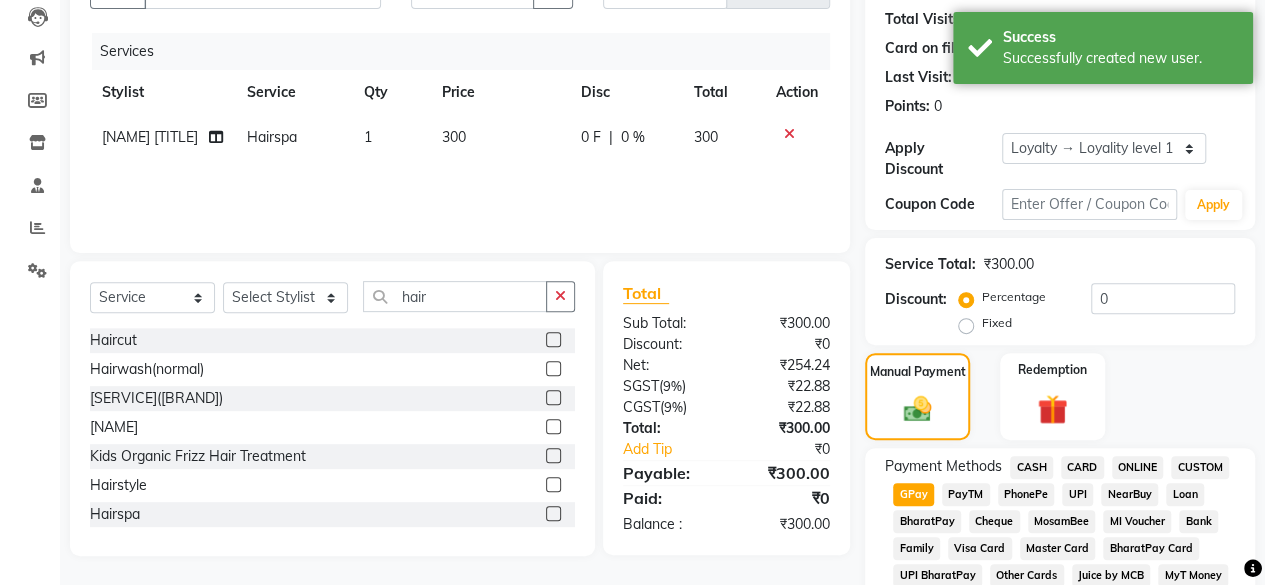 scroll, scrollTop: 1054, scrollLeft: 0, axis: vertical 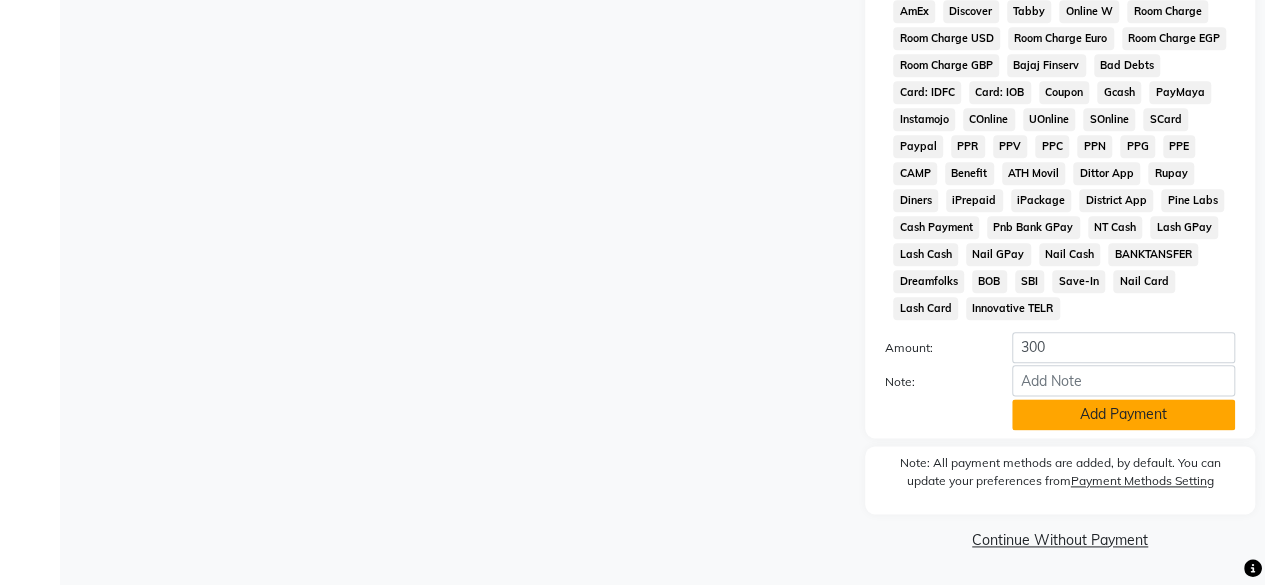 click on "Add Payment" 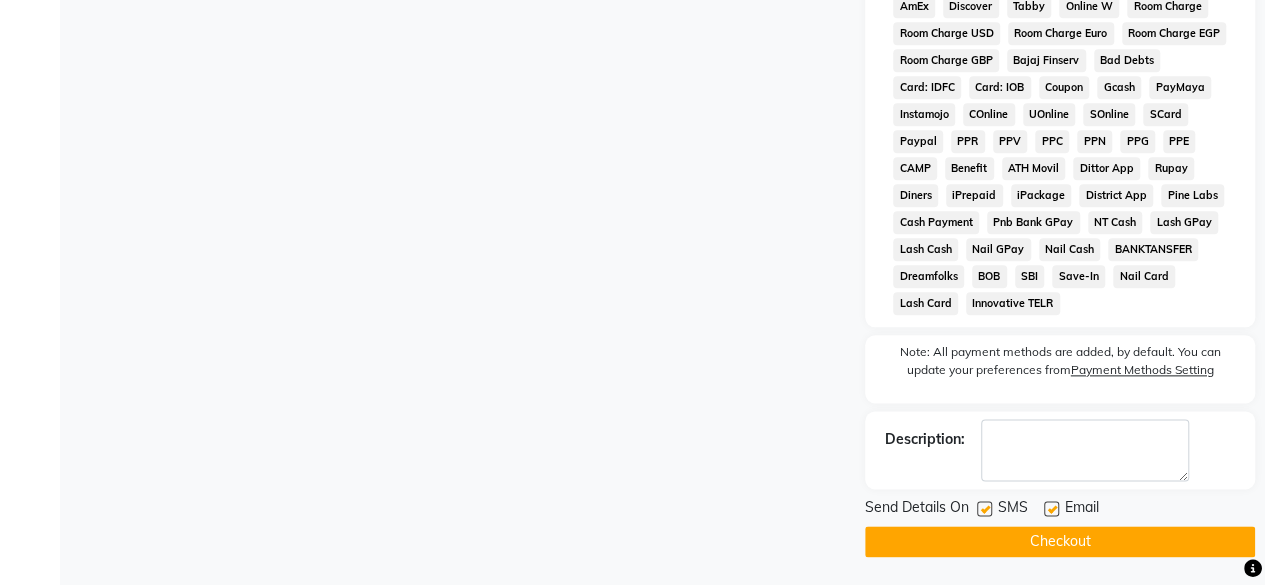 click on "Checkout" 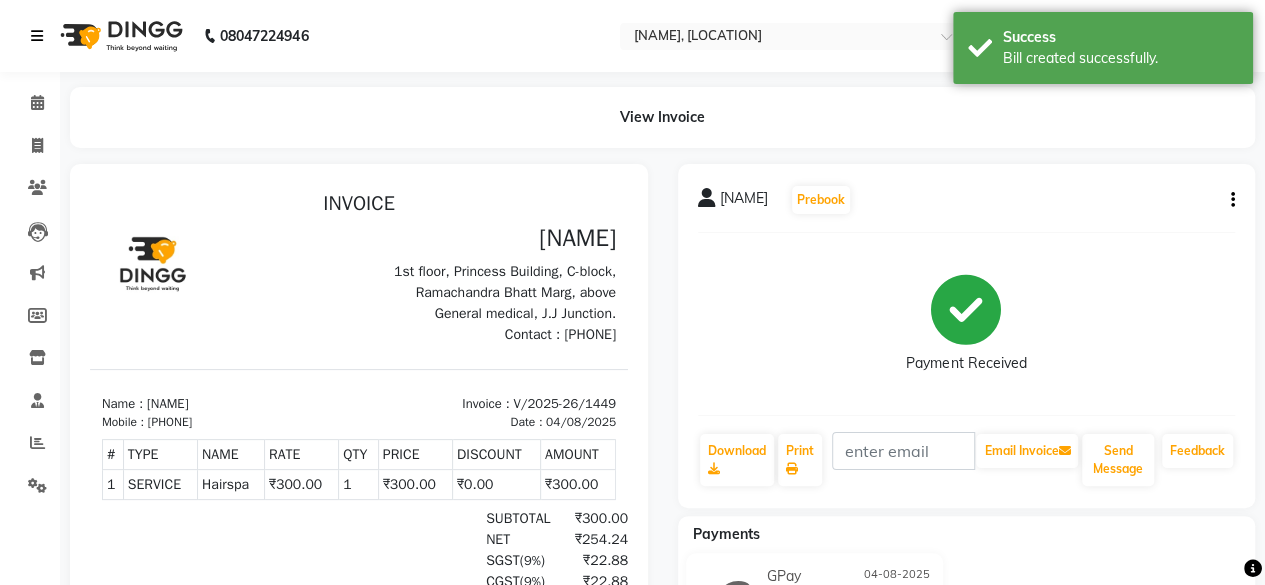 scroll, scrollTop: 0, scrollLeft: 0, axis: both 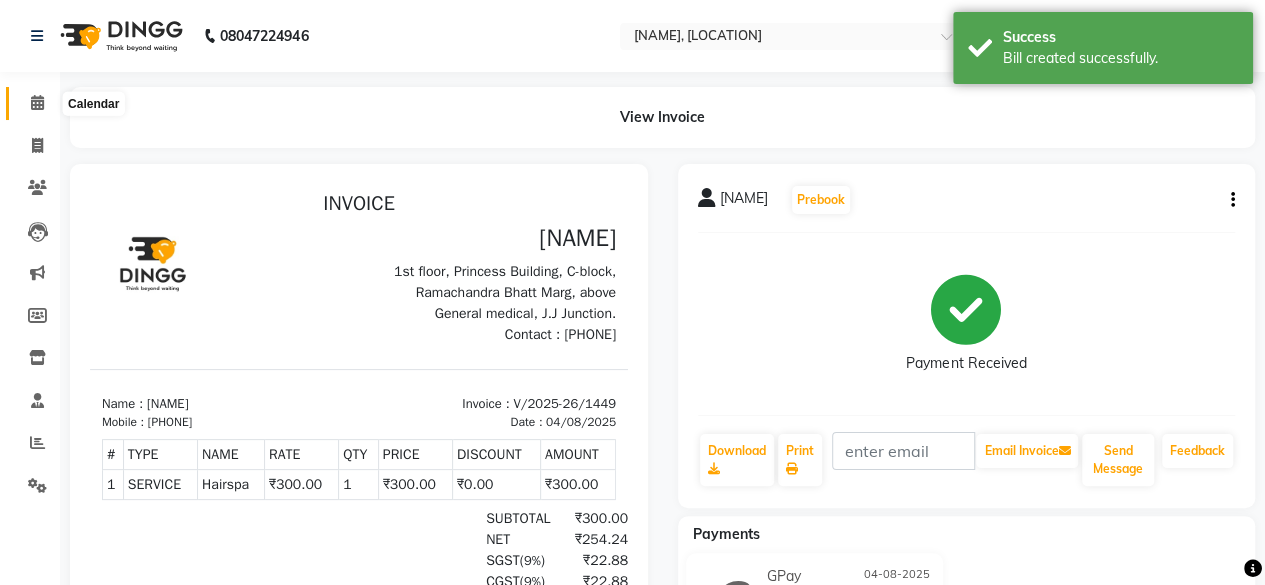 click 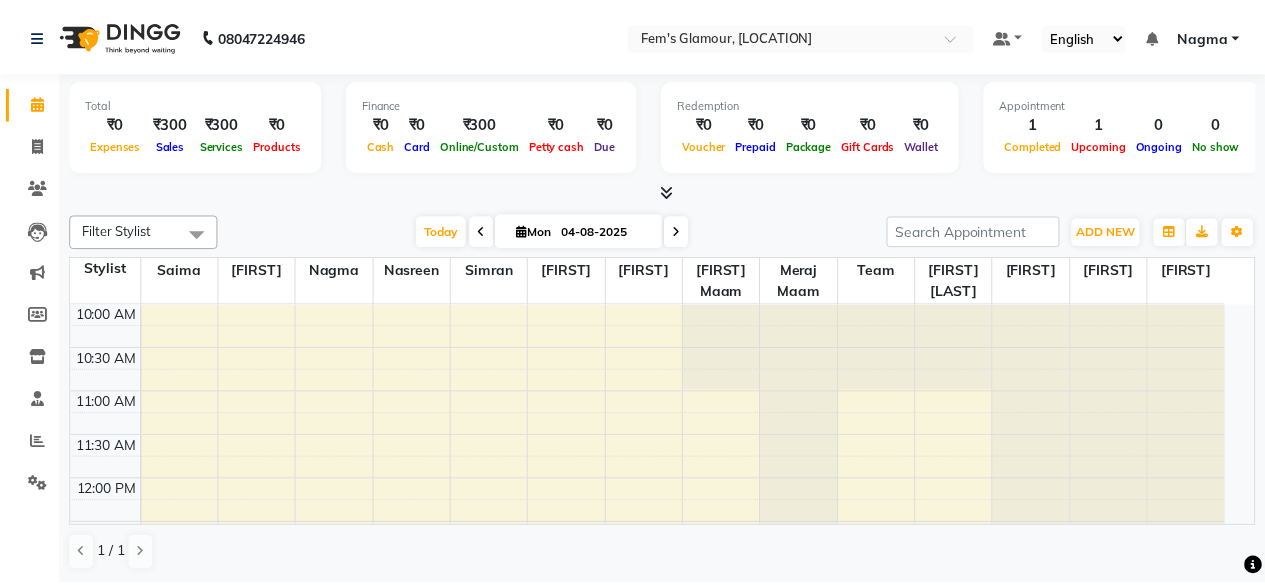 scroll, scrollTop: 0, scrollLeft: 0, axis: both 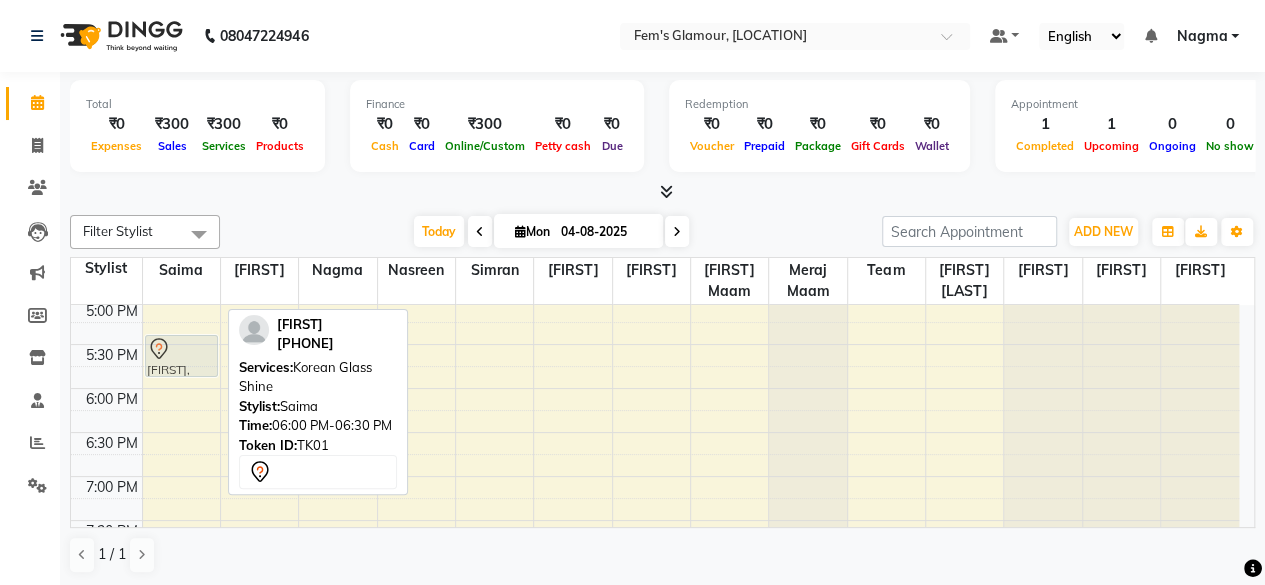 drag, startPoint x: 187, startPoint y: 406, endPoint x: 181, endPoint y: 363, distance: 43.416588 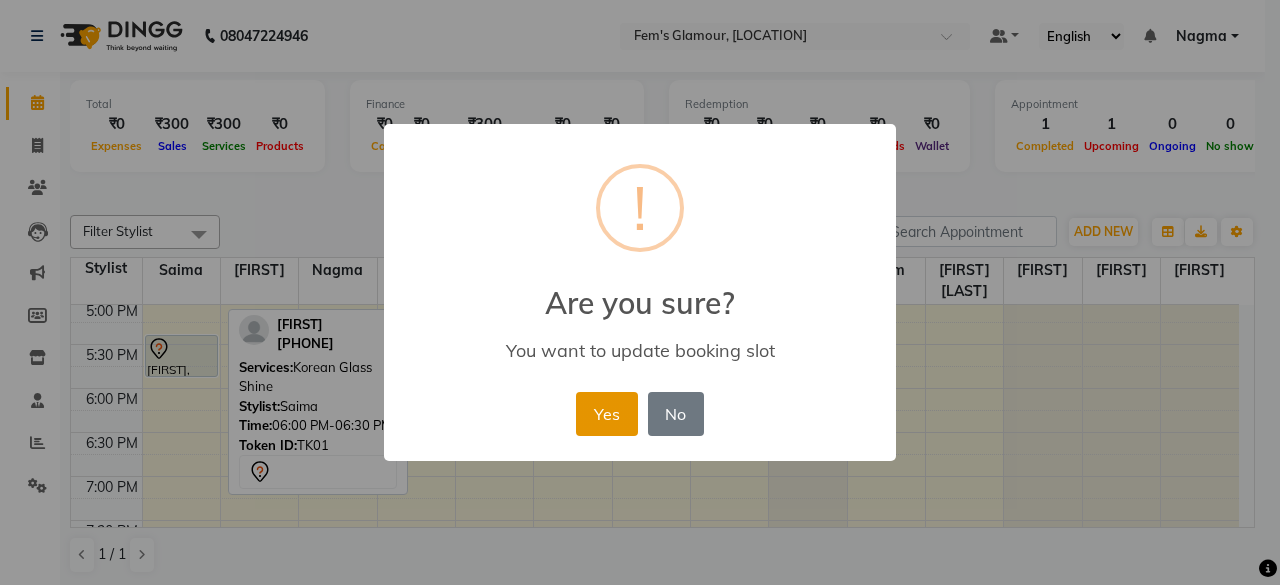 click on "Yes" at bounding box center [606, 414] 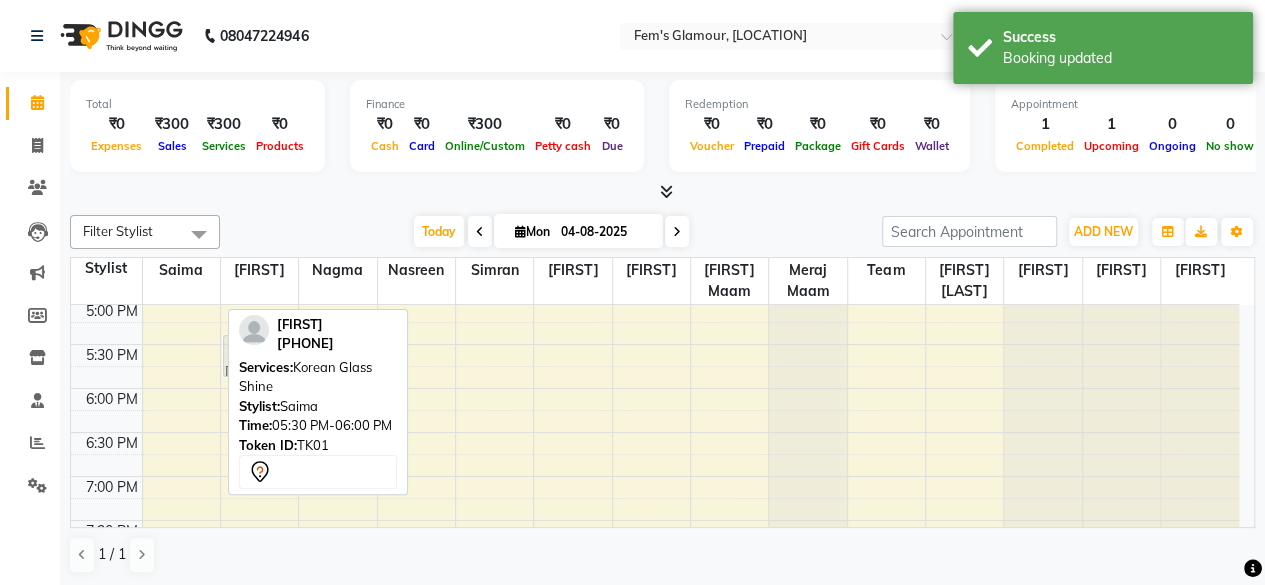 scroll, scrollTop: 611, scrollLeft: 0, axis: vertical 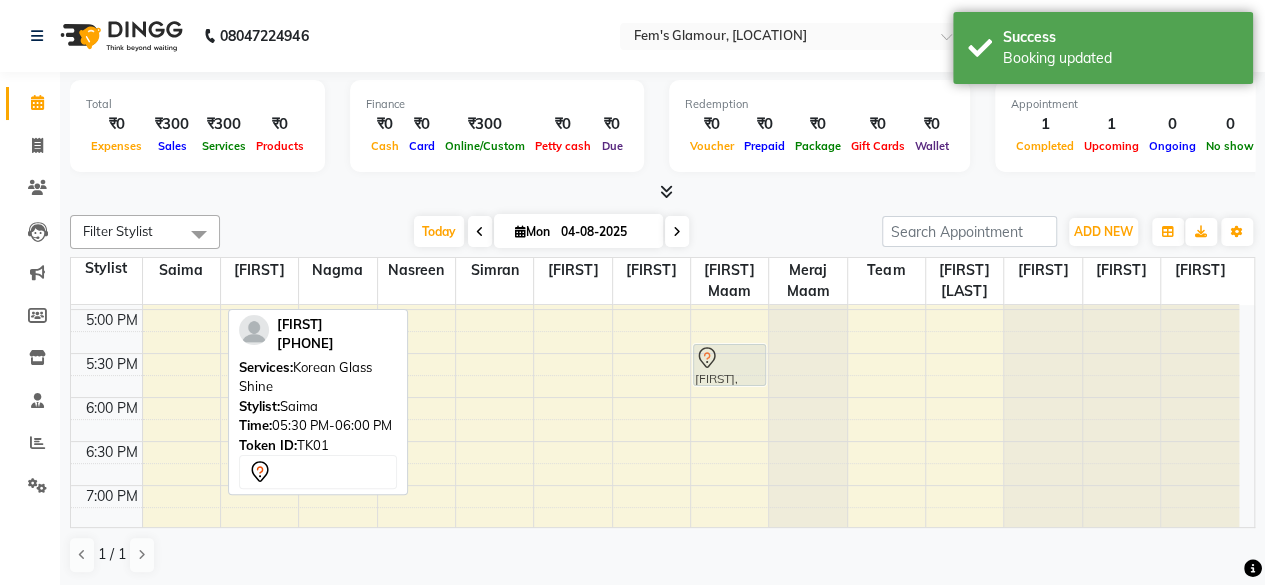 drag, startPoint x: 185, startPoint y: 357, endPoint x: 730, endPoint y: 368, distance: 545.111 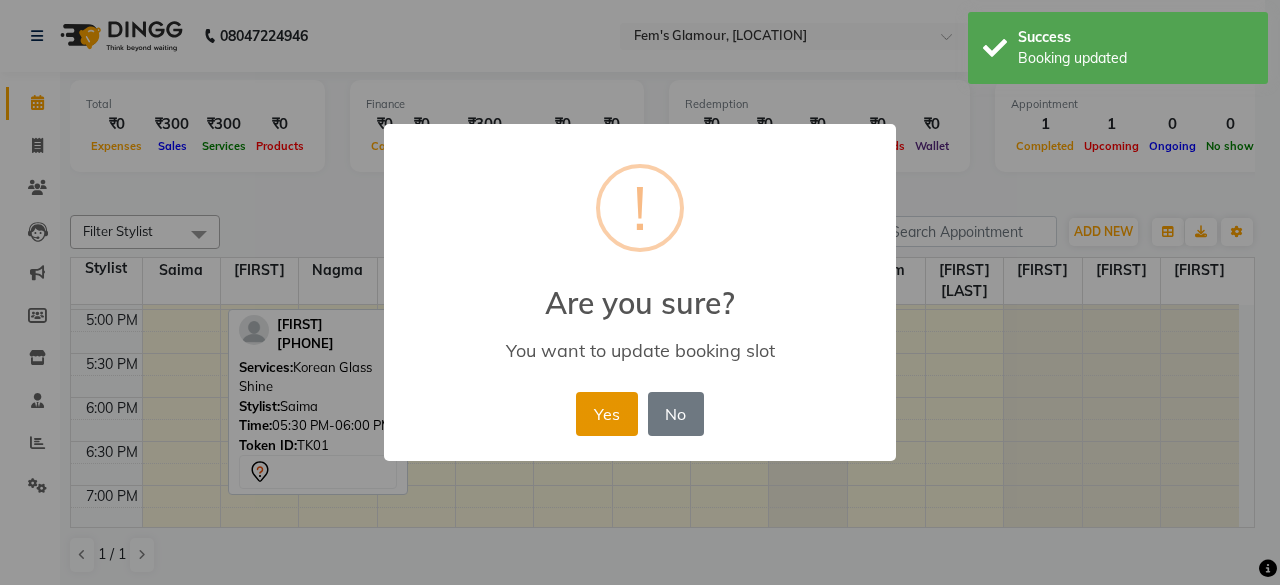 click on "Yes" at bounding box center (606, 414) 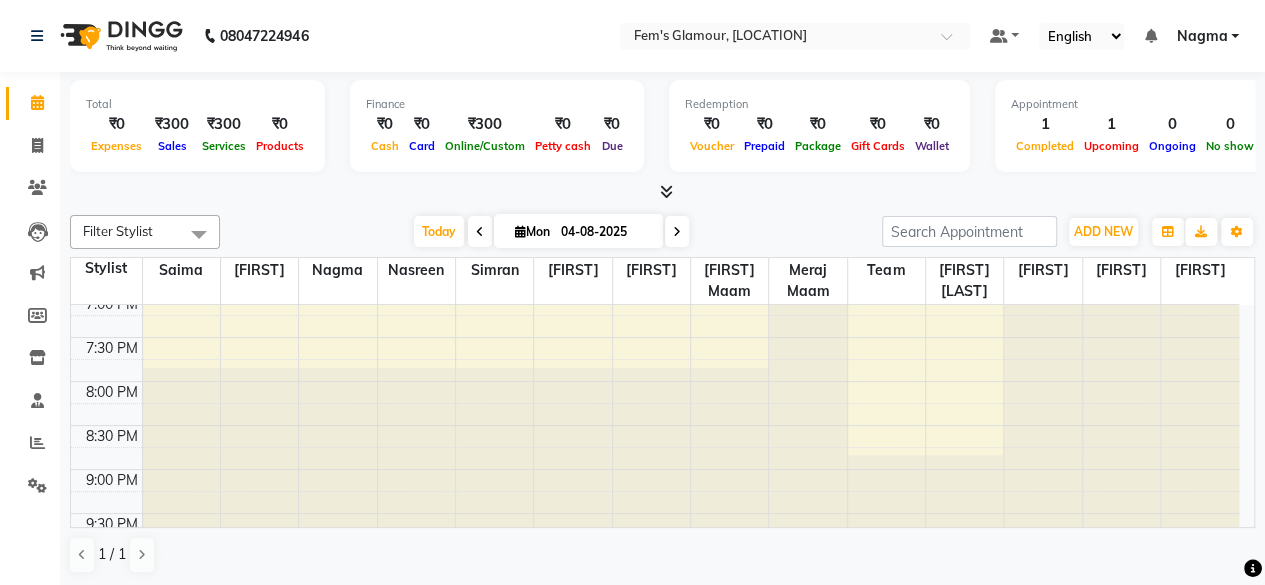 scroll, scrollTop: 816, scrollLeft: 0, axis: vertical 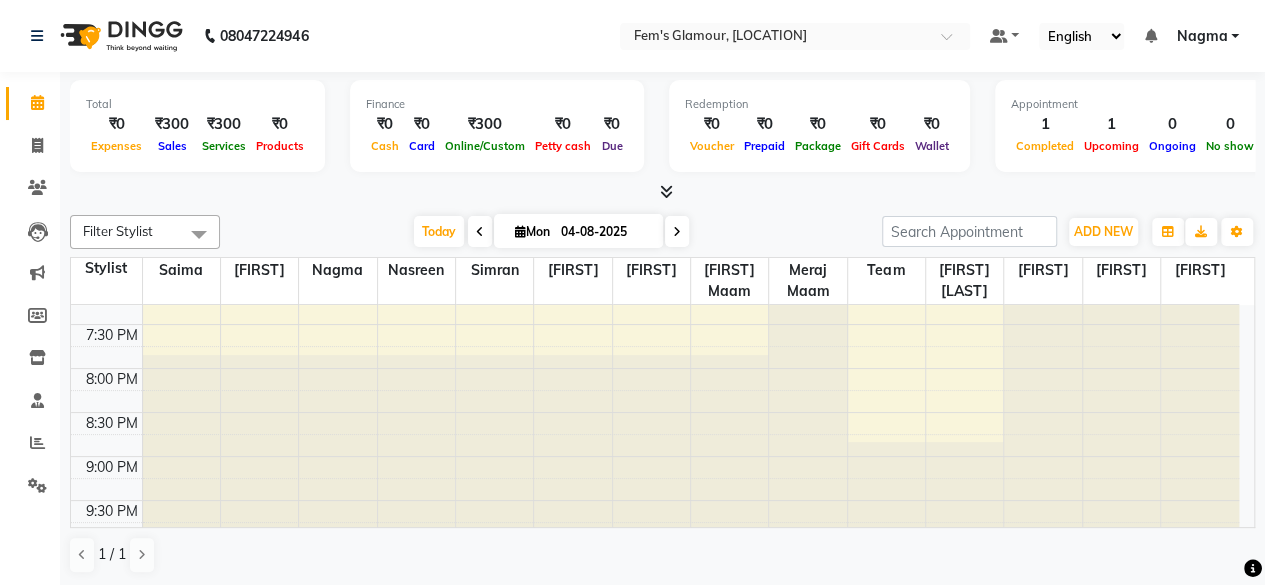 click at bounding box center [677, 231] 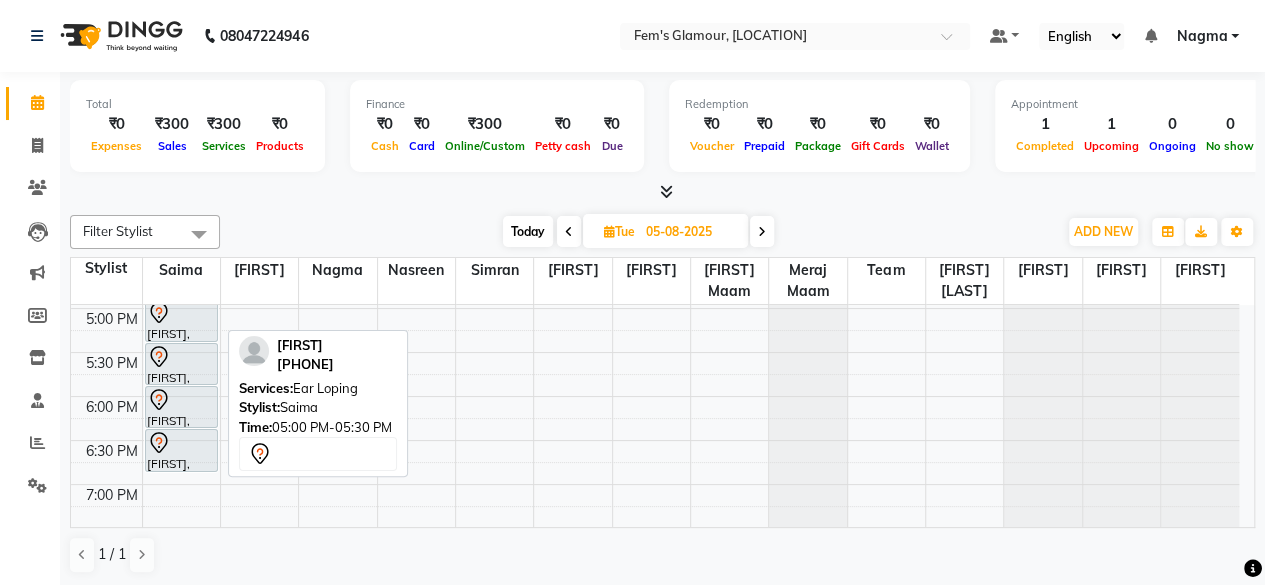 scroll, scrollTop: 729, scrollLeft: 0, axis: vertical 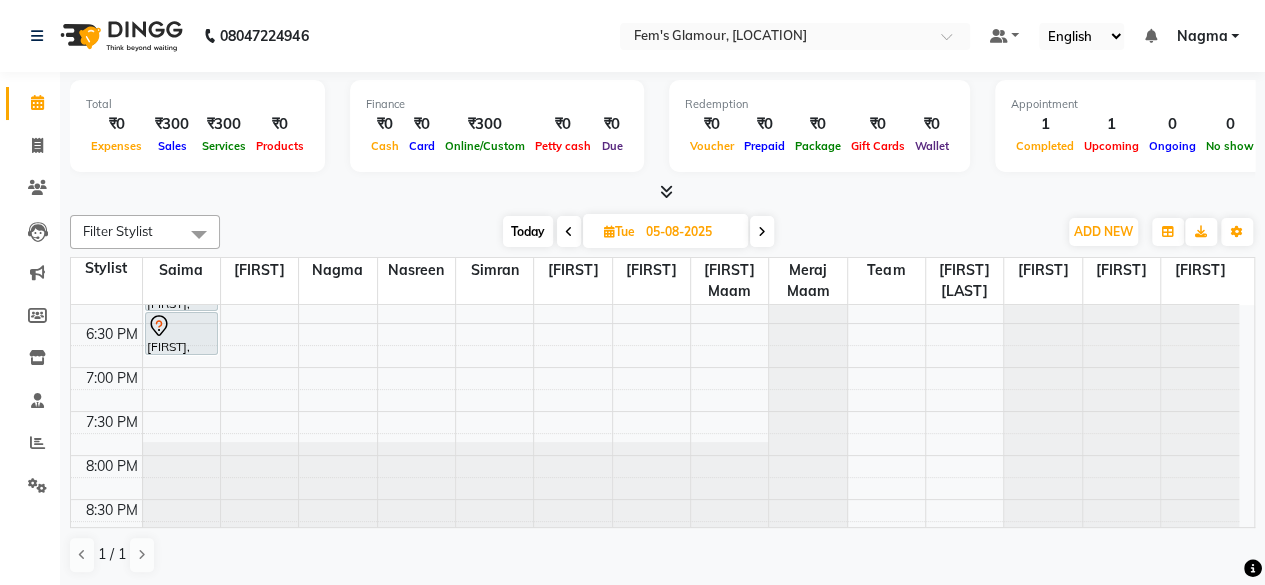 click on "Today" at bounding box center [528, 231] 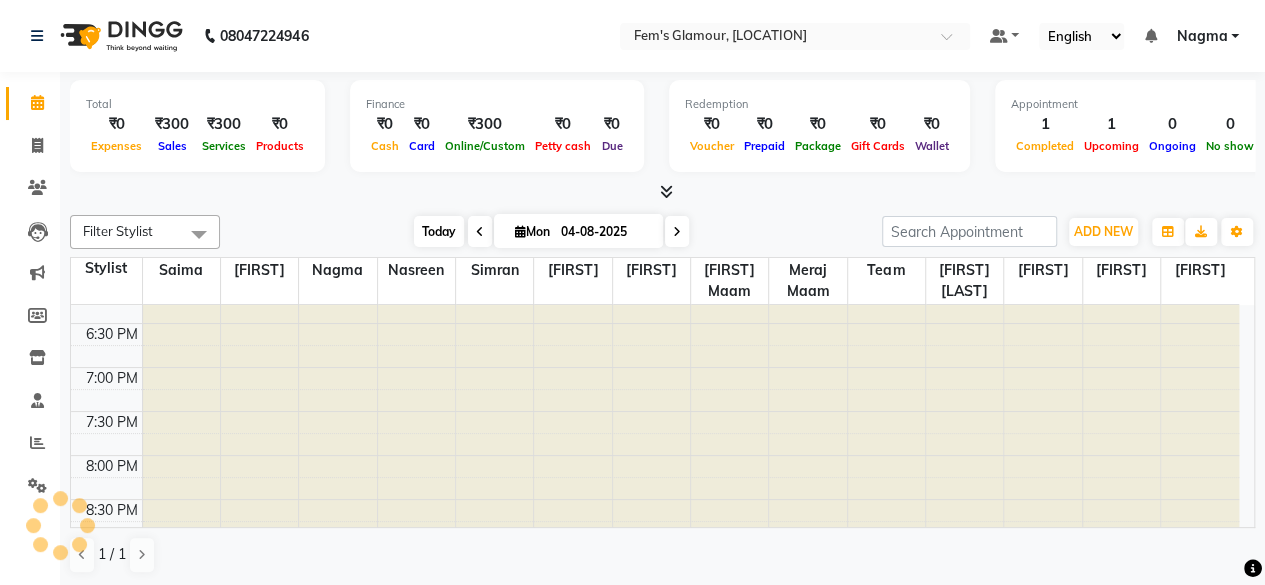 scroll, scrollTop: 521, scrollLeft: 0, axis: vertical 